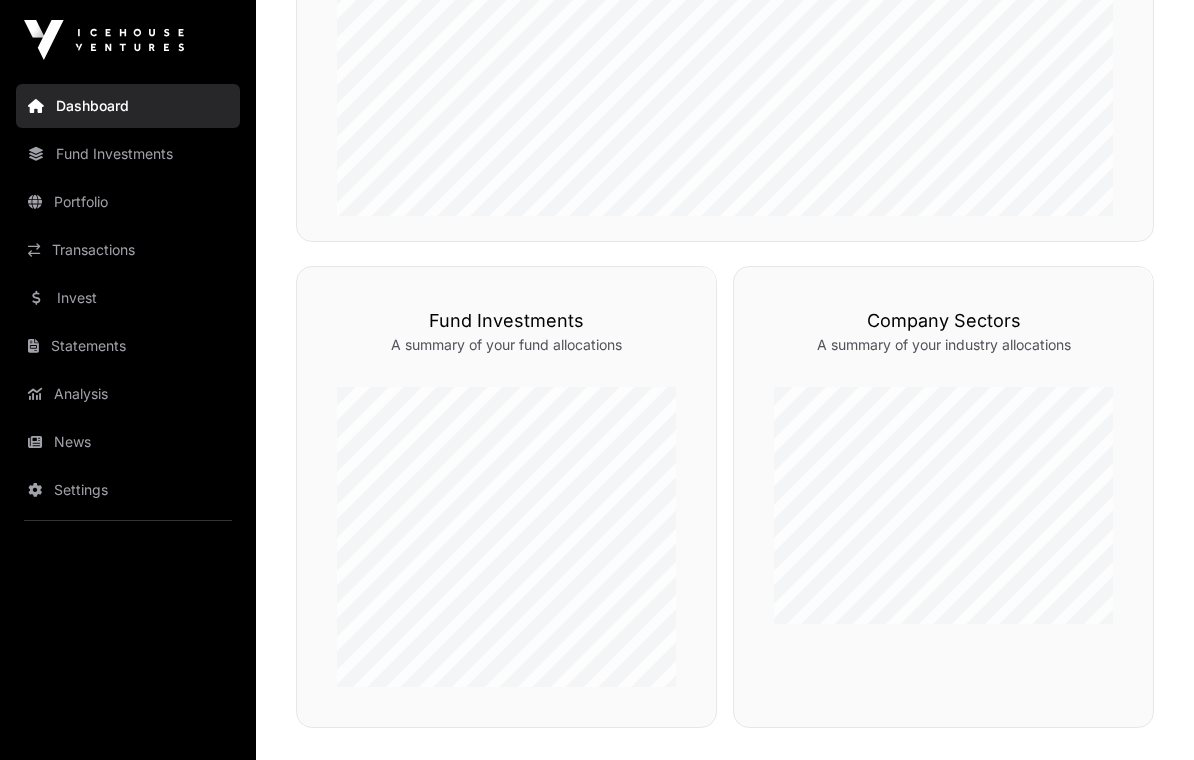 scroll, scrollTop: 790, scrollLeft: 0, axis: vertical 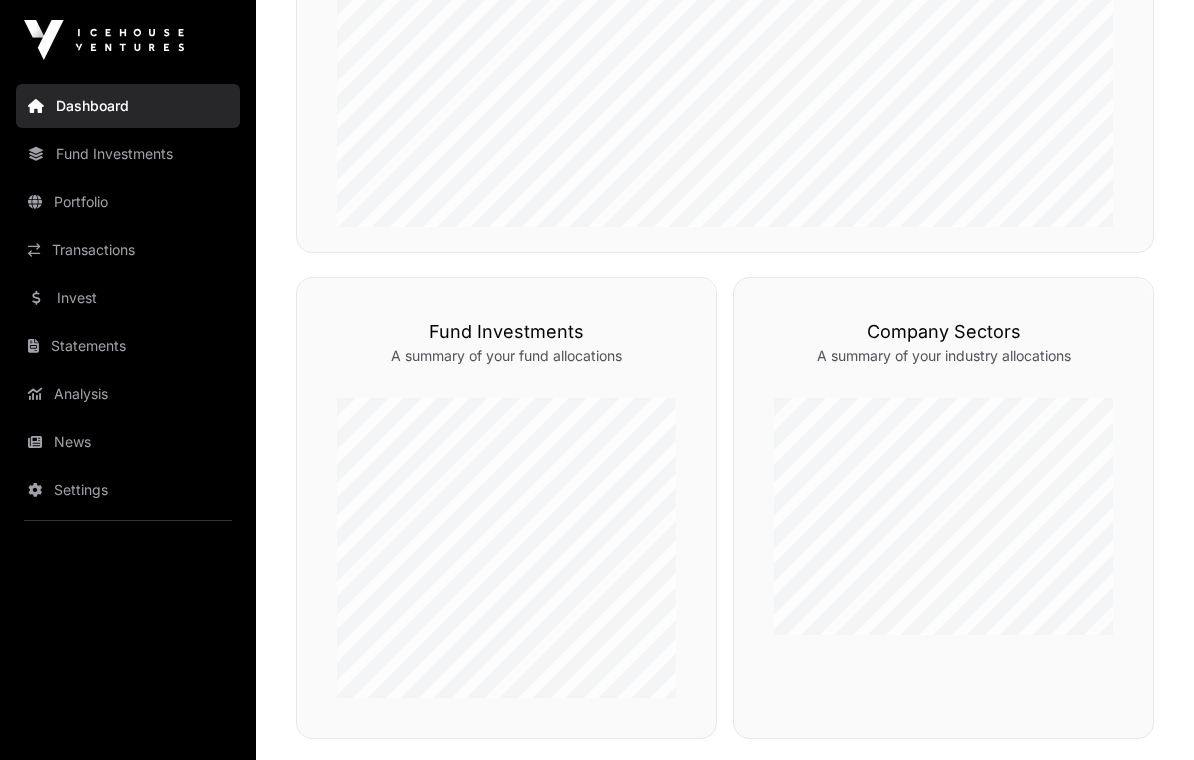 click on "Fund Investments" 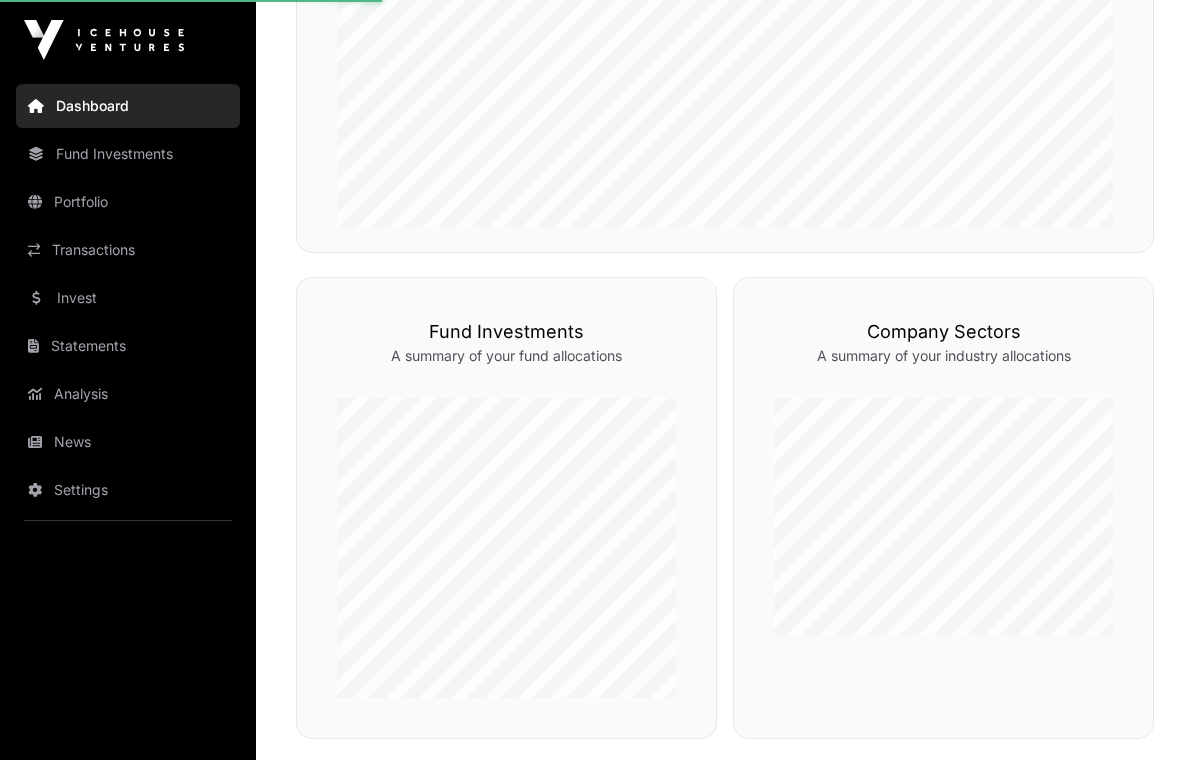 click on "Fund Investments" 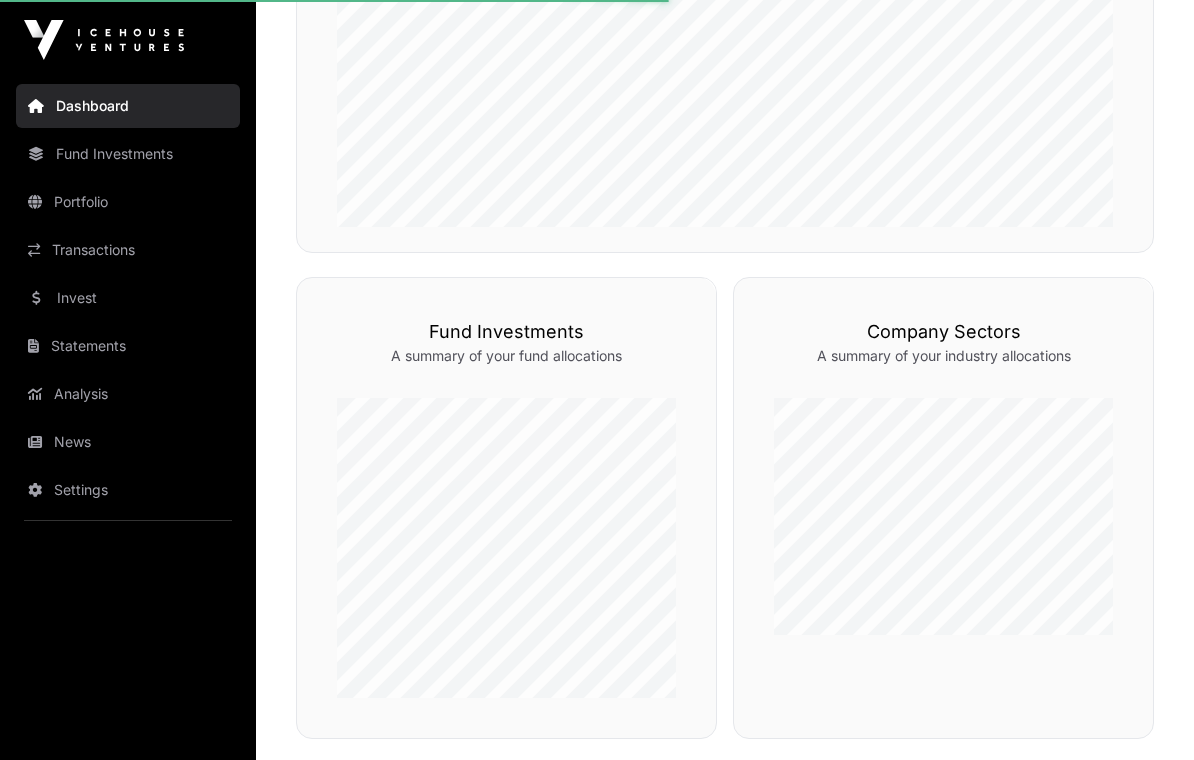 click on "Fund Investments" 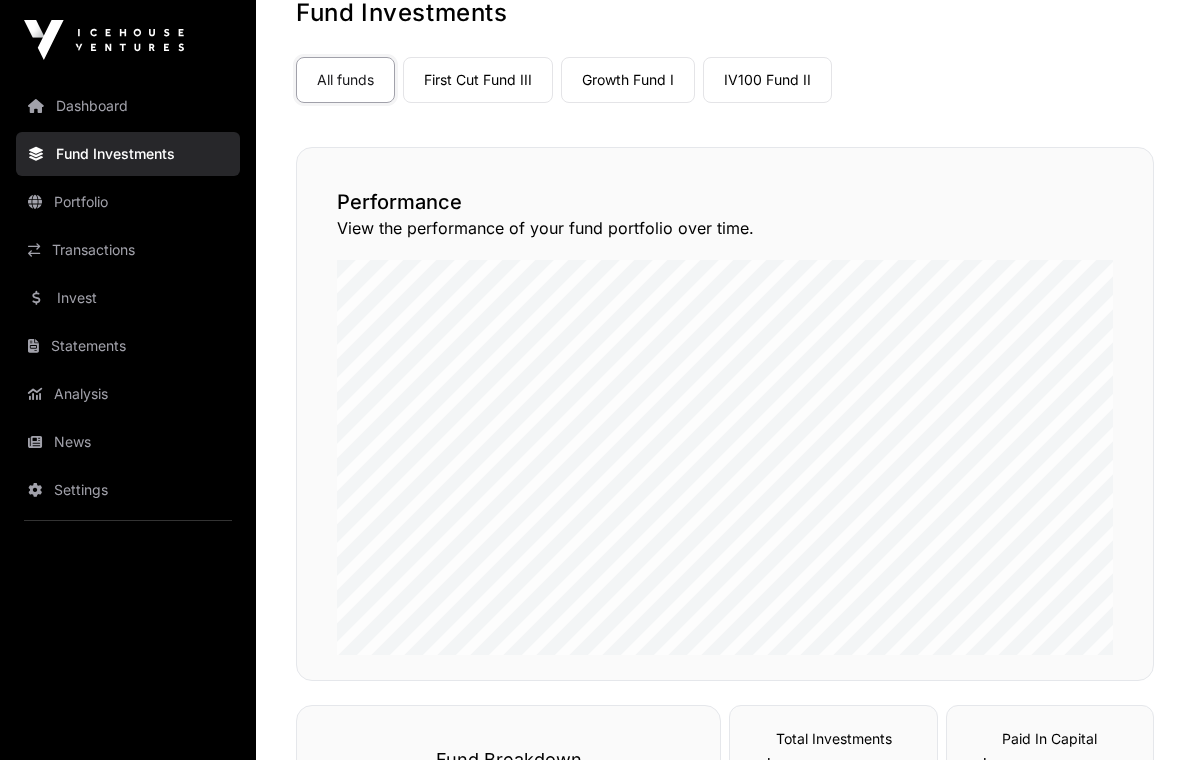 scroll, scrollTop: 0, scrollLeft: 0, axis: both 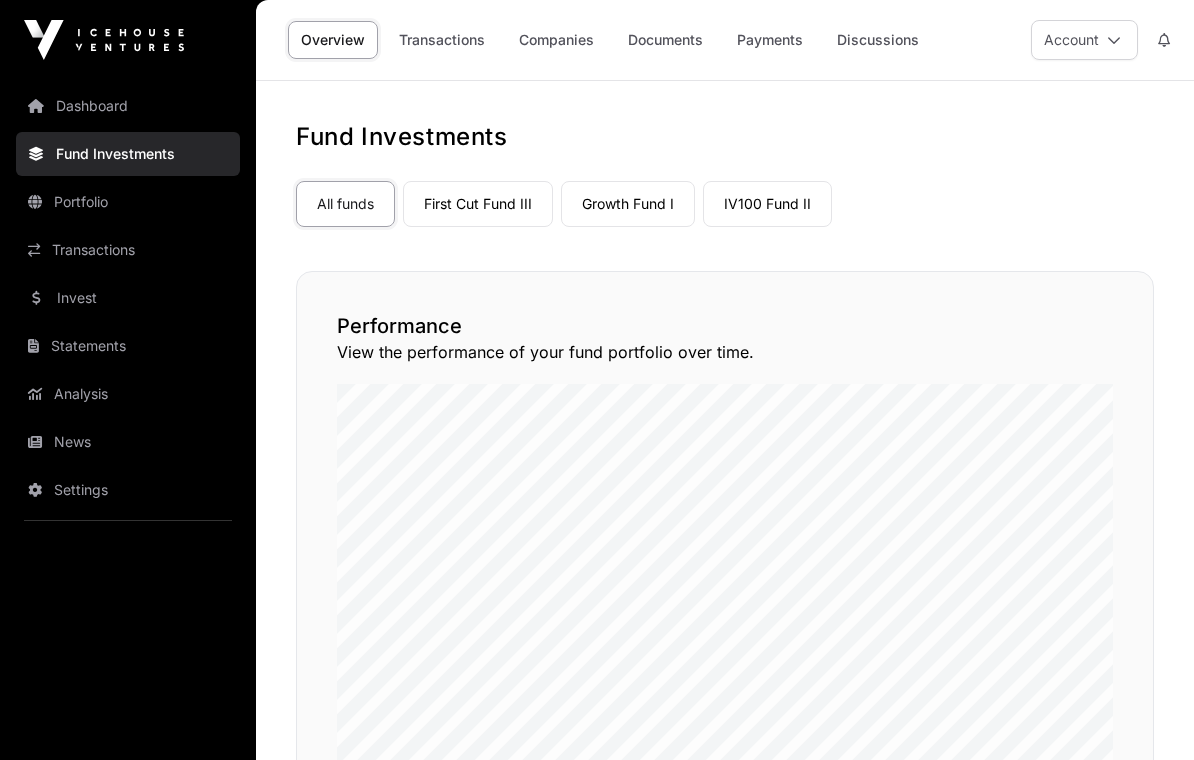 click on "All funds  First Cut Fund III Growth Fund I IV100 Fund II Select a fund" 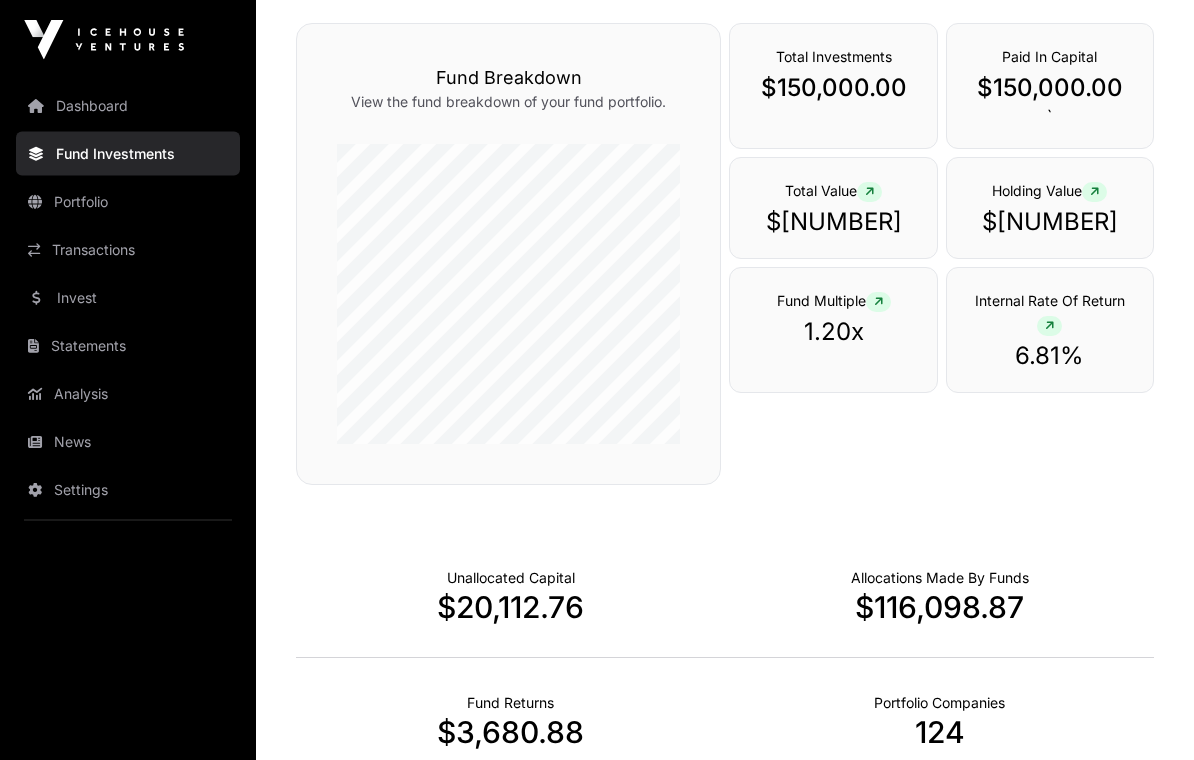 scroll, scrollTop: 807, scrollLeft: 0, axis: vertical 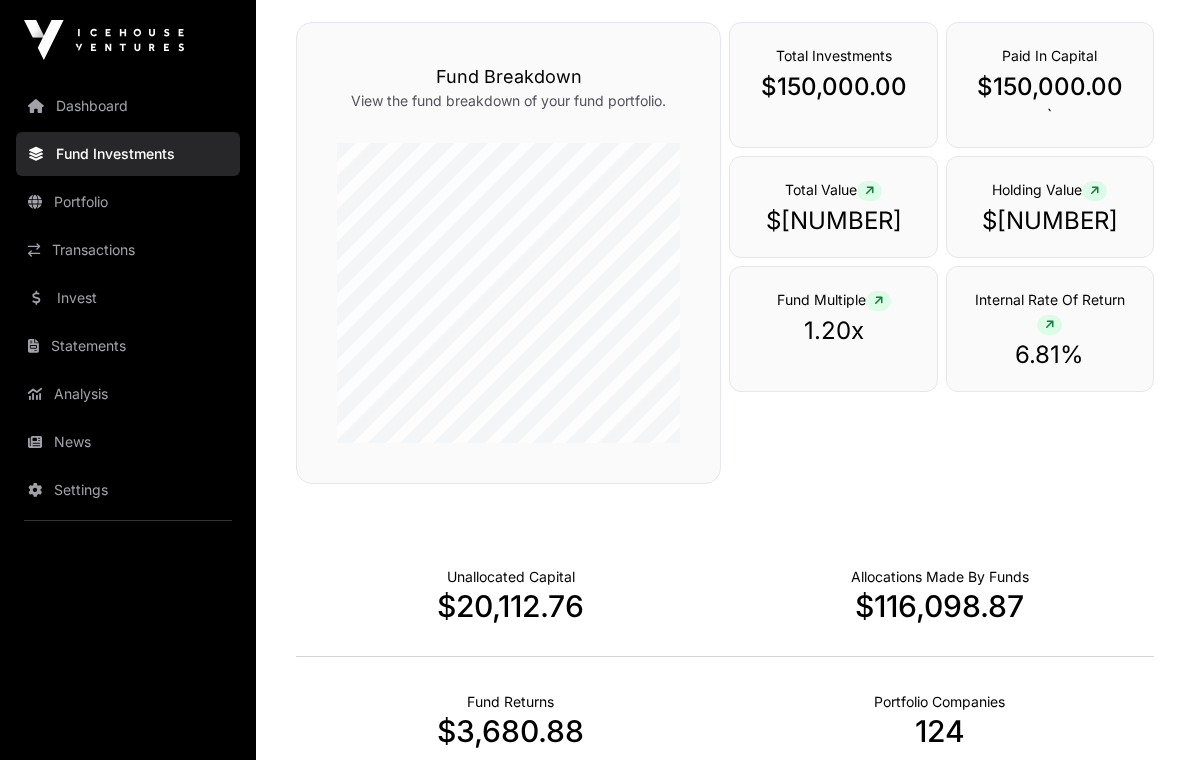 click on "Portfolio" 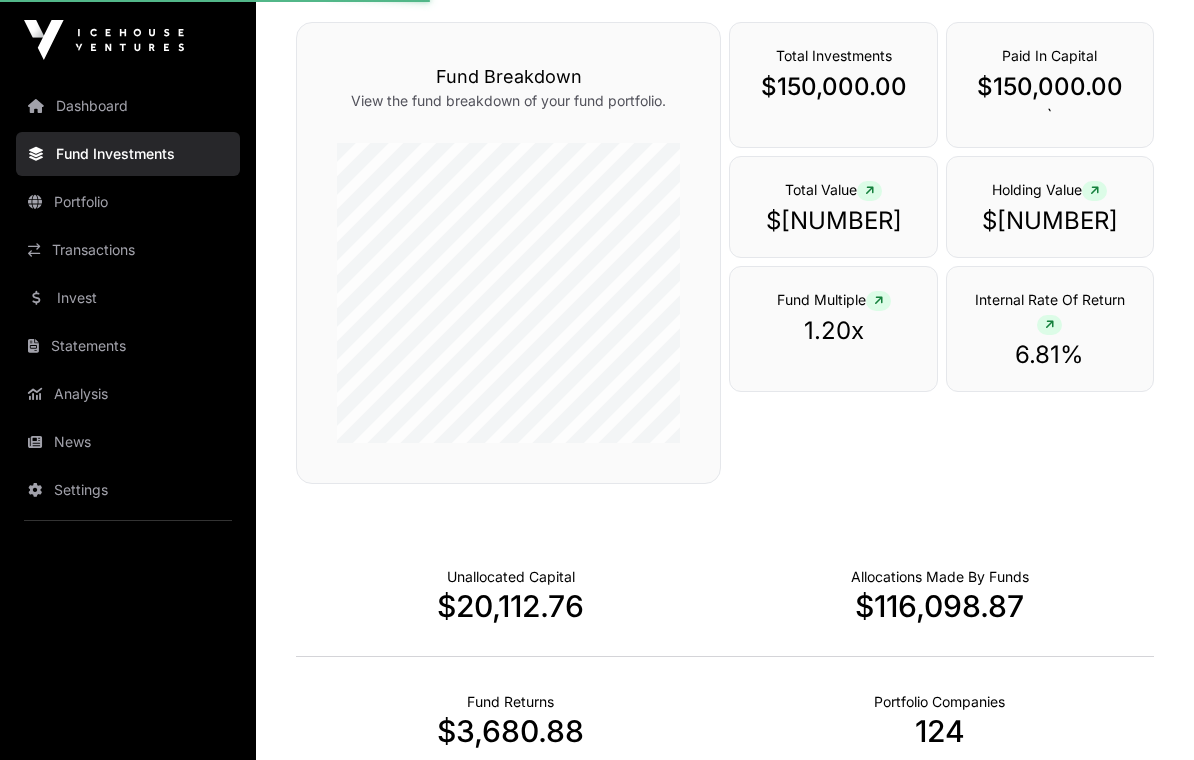 click on "Portfolio" 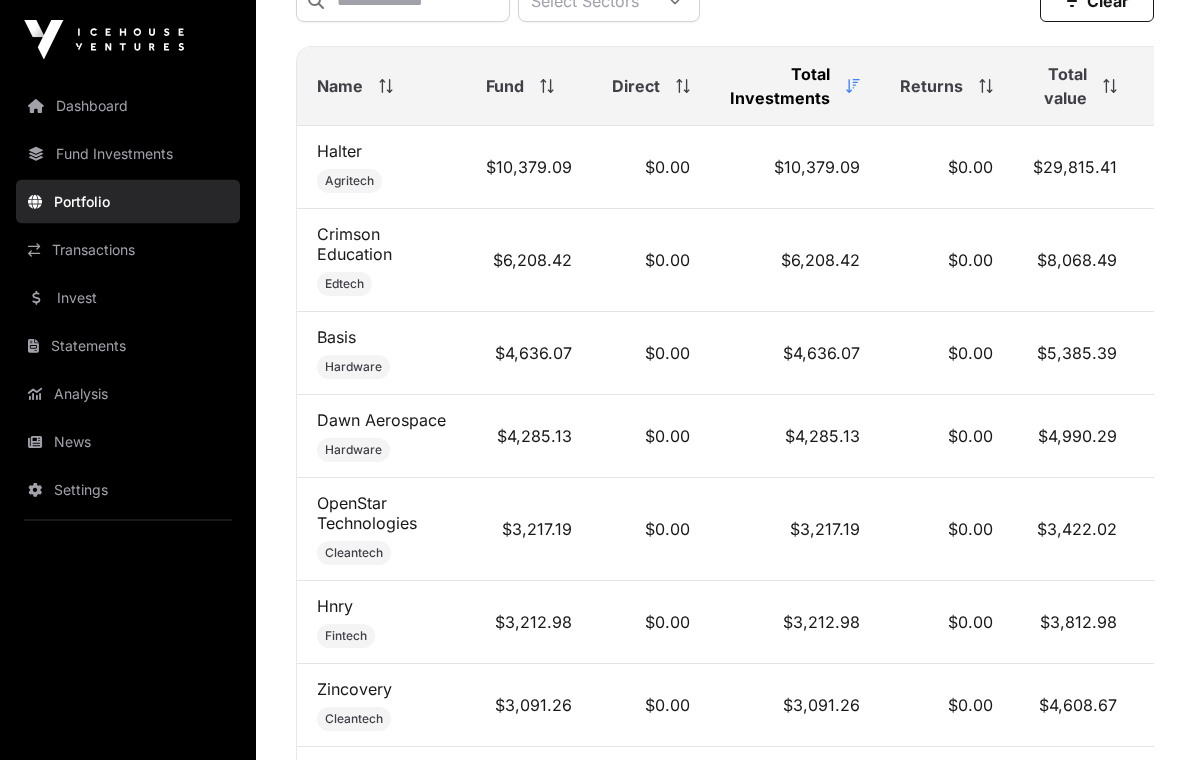 scroll, scrollTop: 882, scrollLeft: 0, axis: vertical 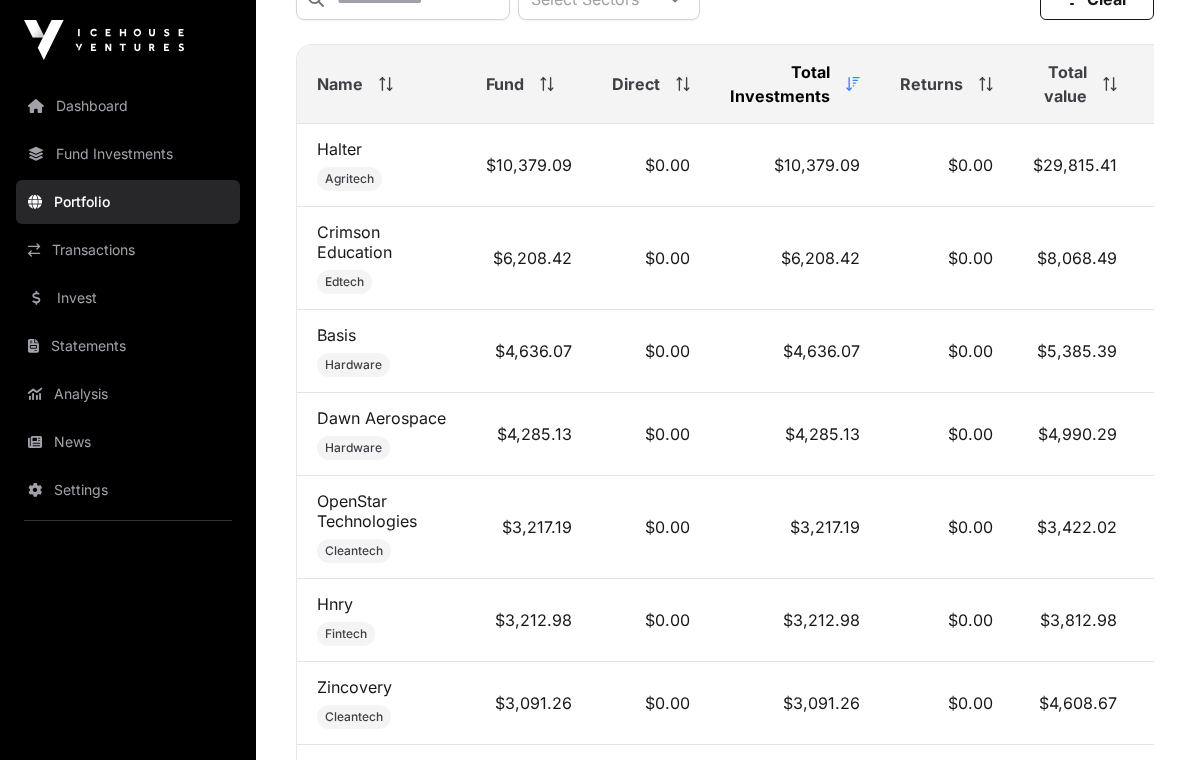 click on "Transactions" 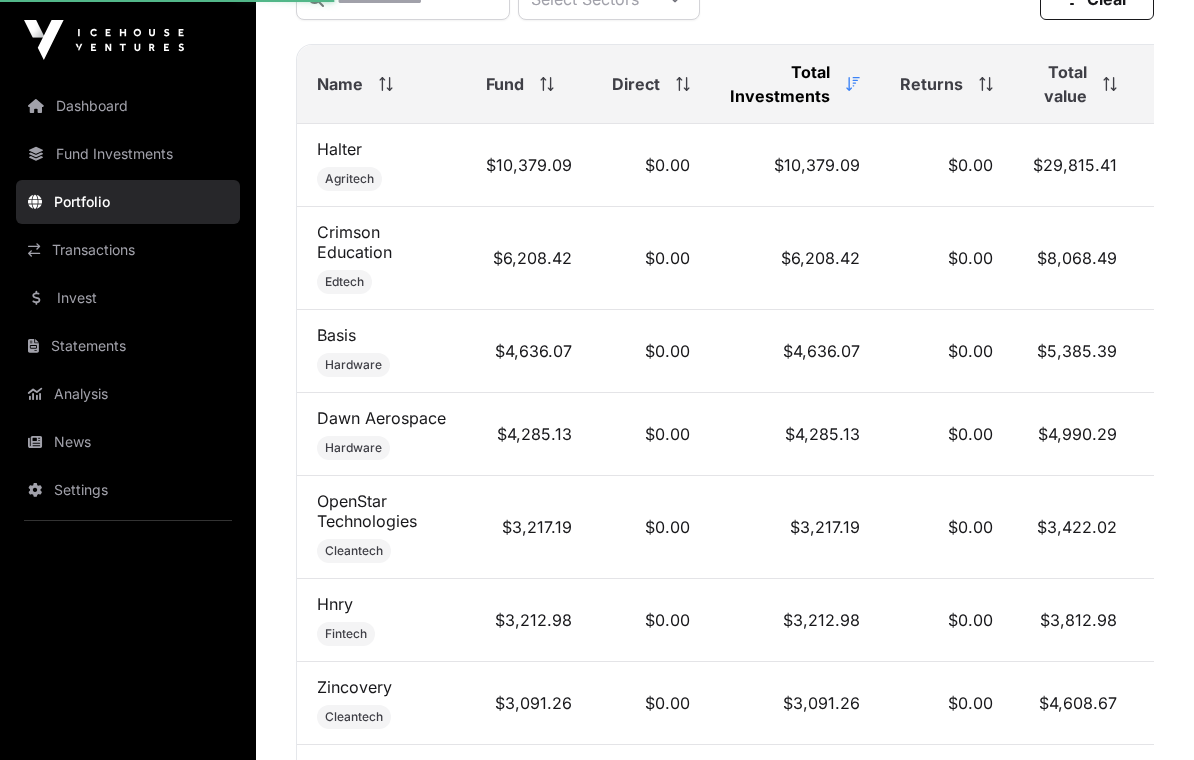 click on "Transactions" 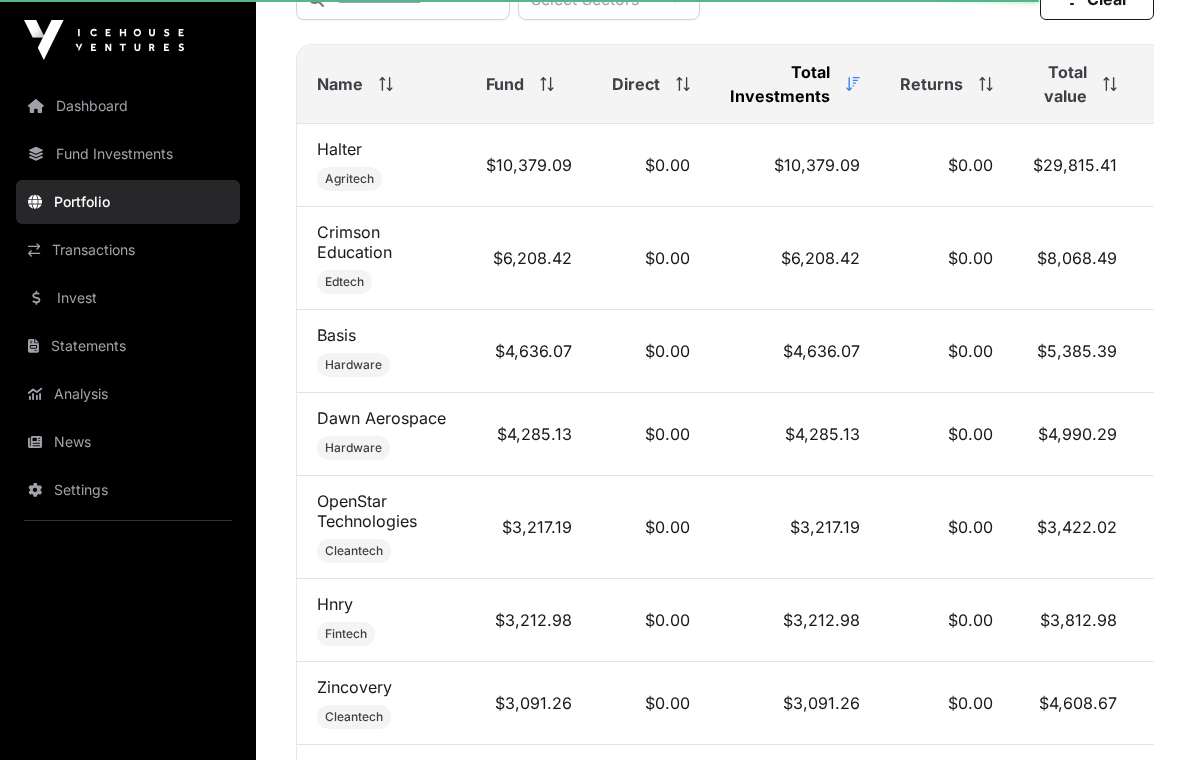 click on "Transactions" 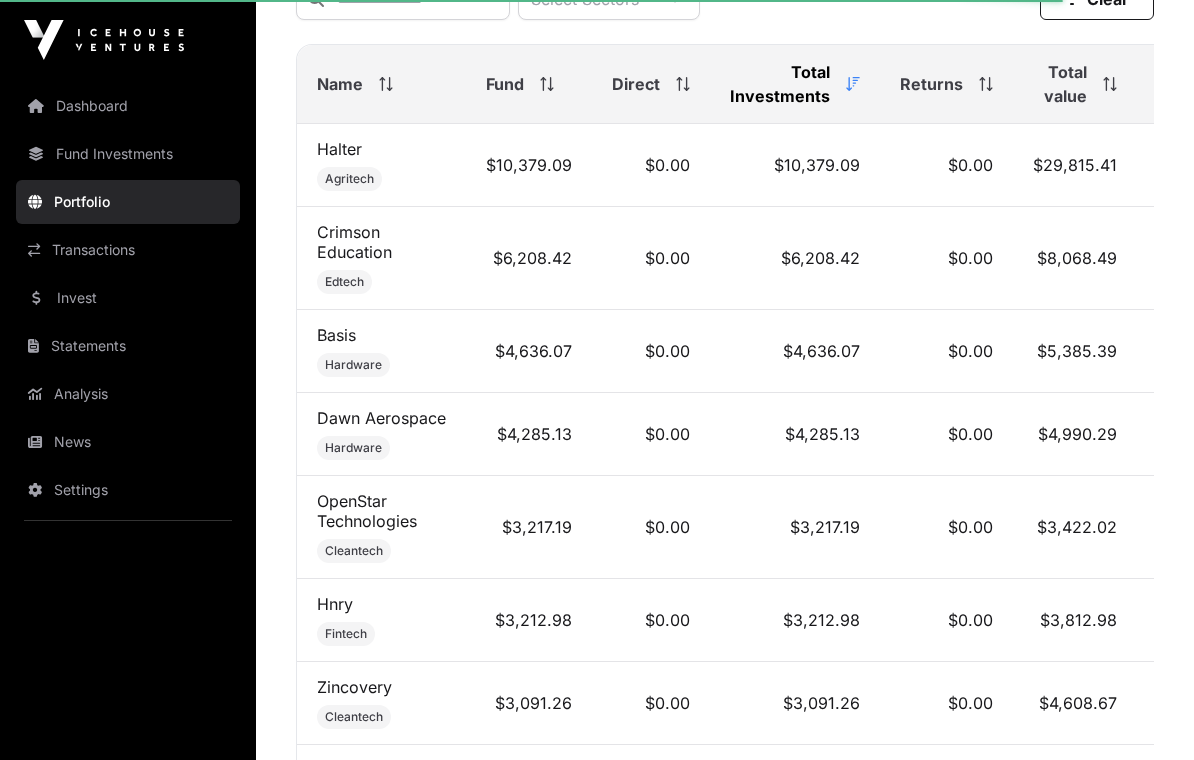 click on "Transactions" 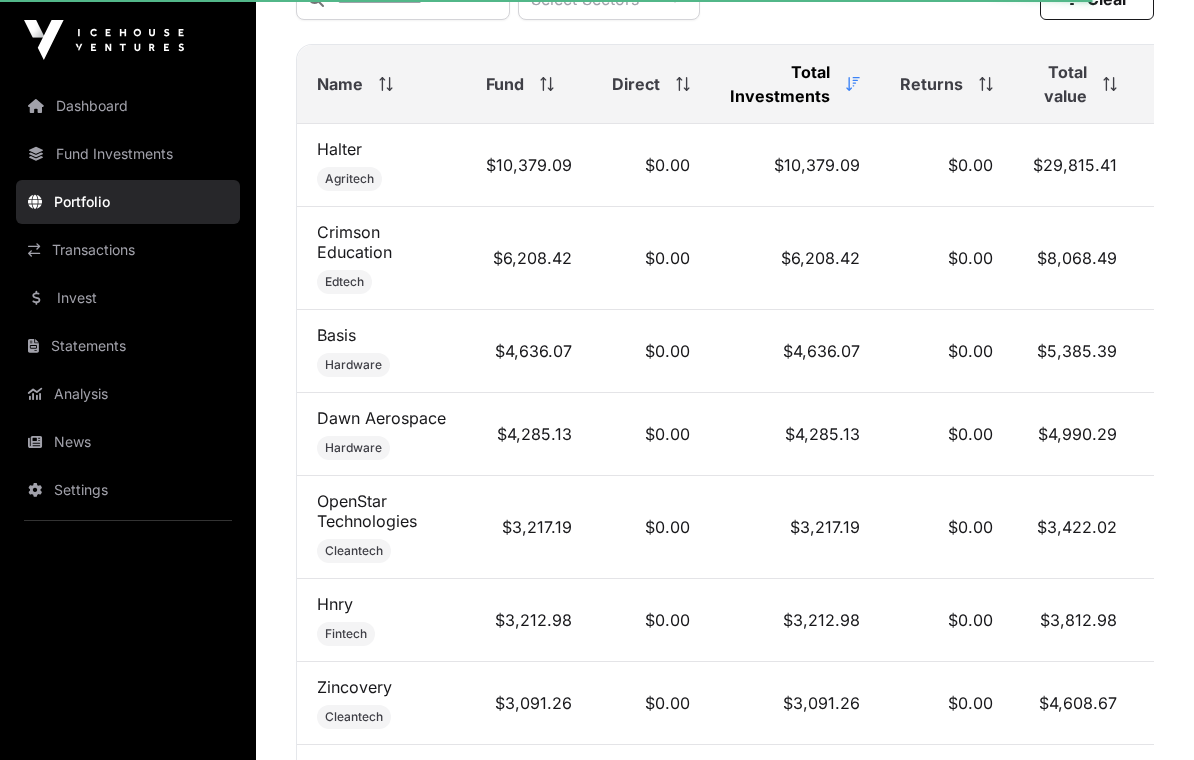 click on "Transactions" 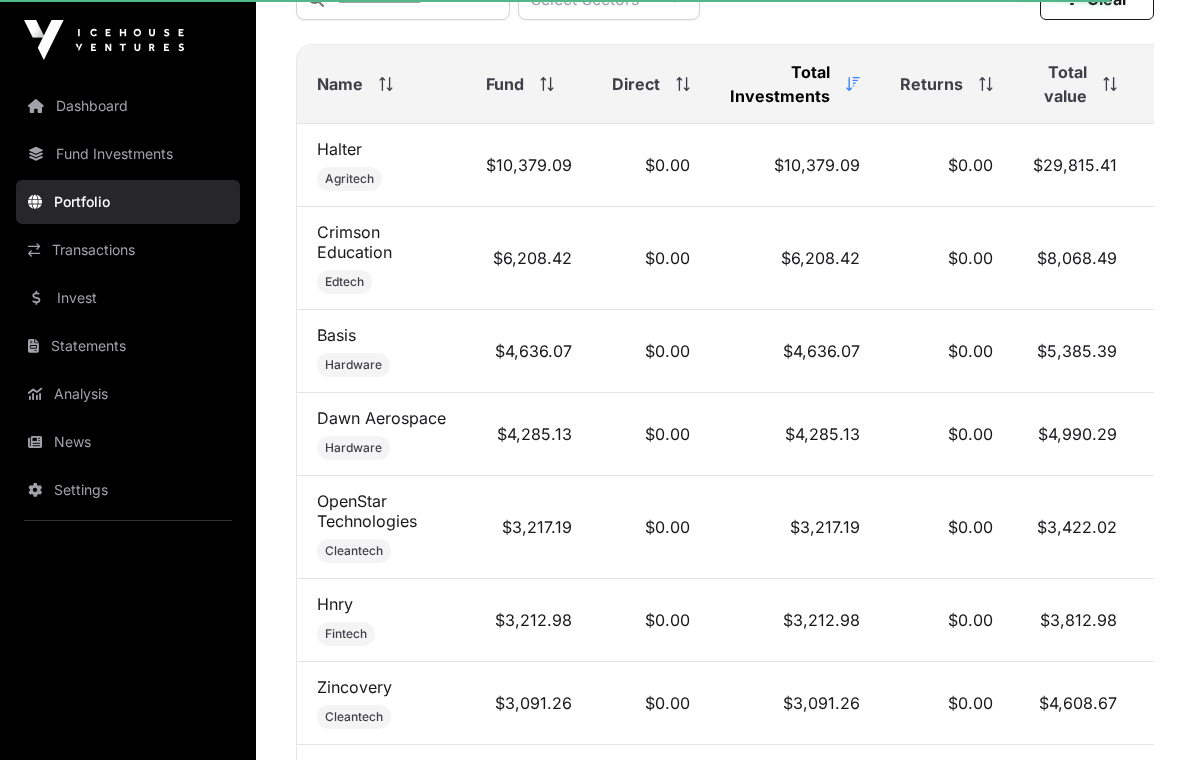 click on "Transactions" 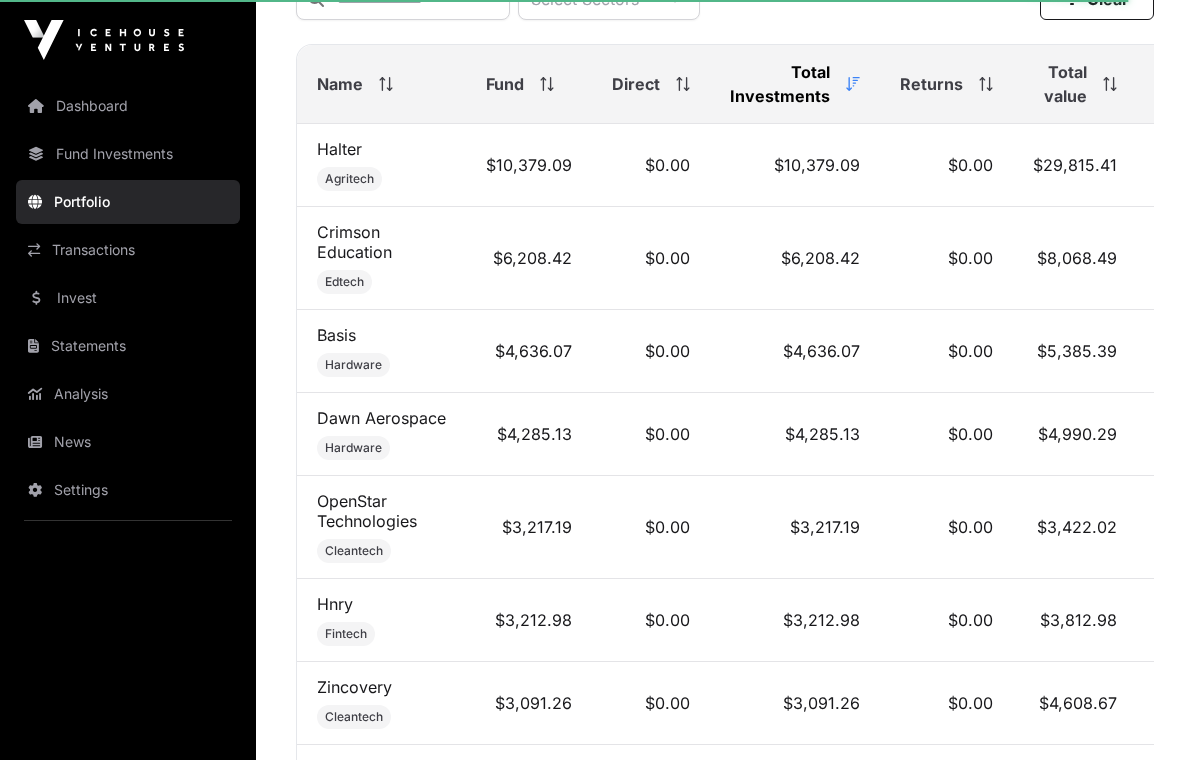 click on "Transactions" 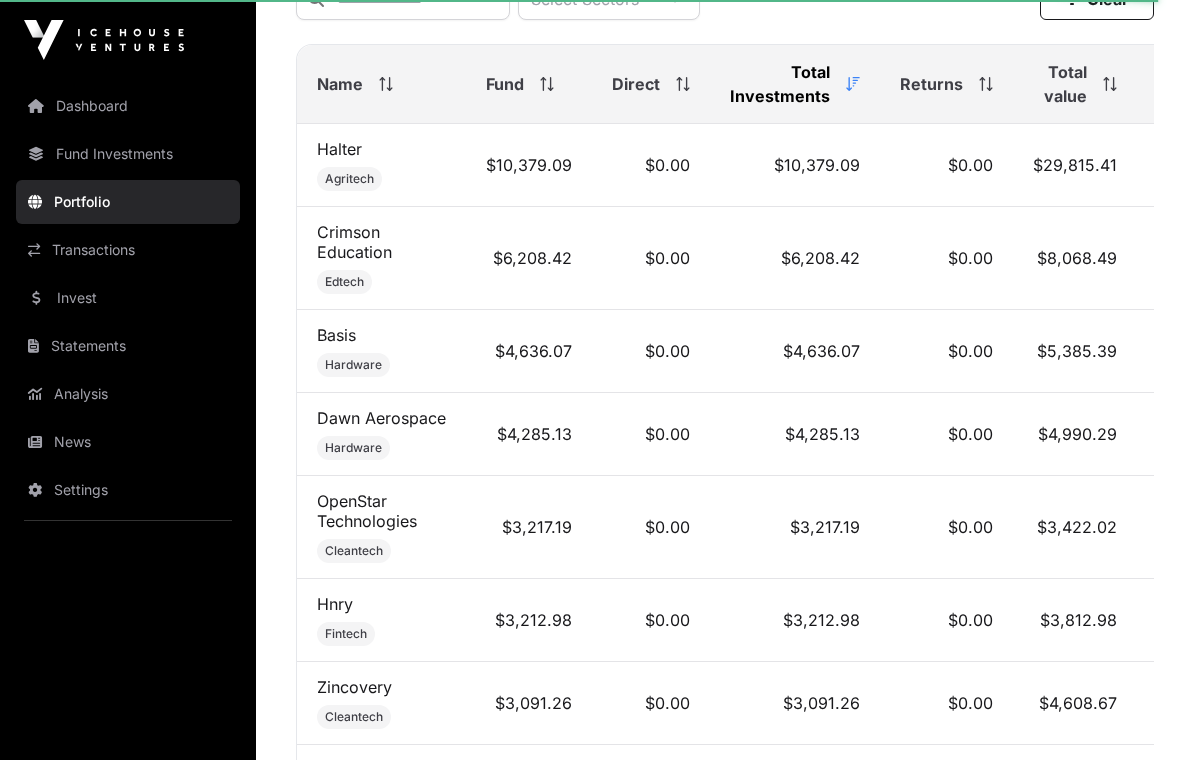 click on "Invest" 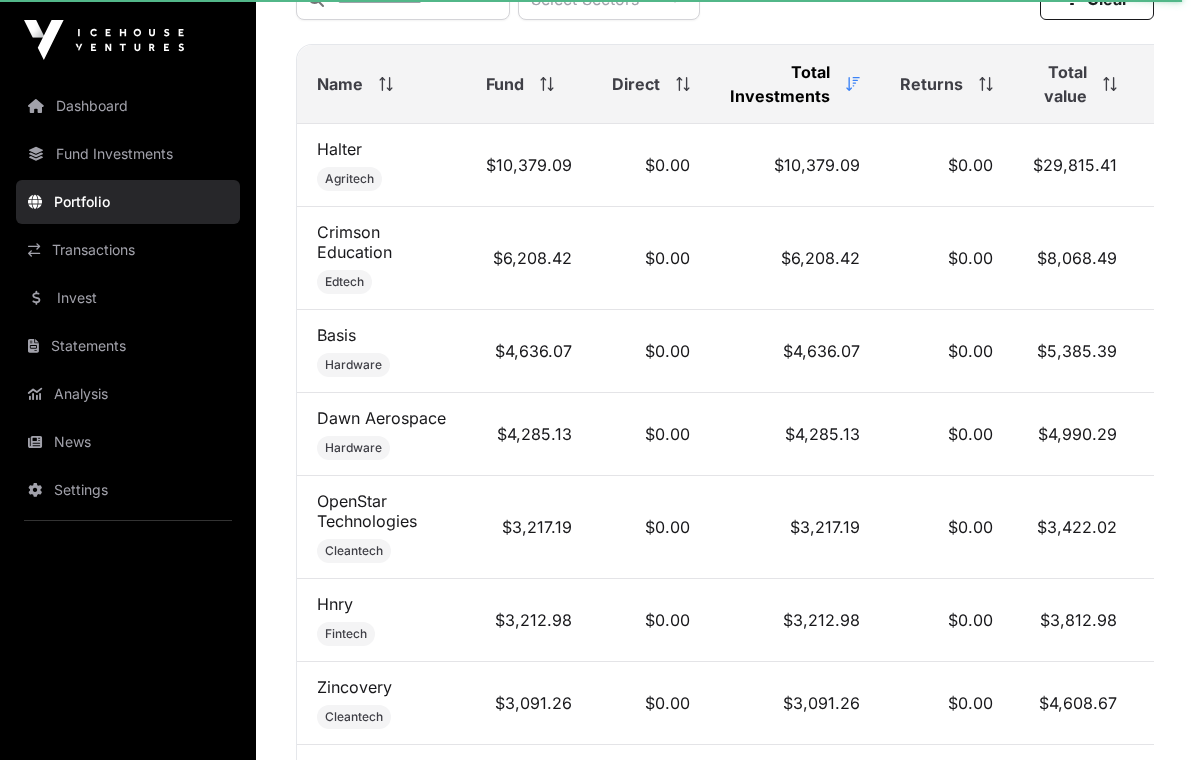 click on "Transactions" 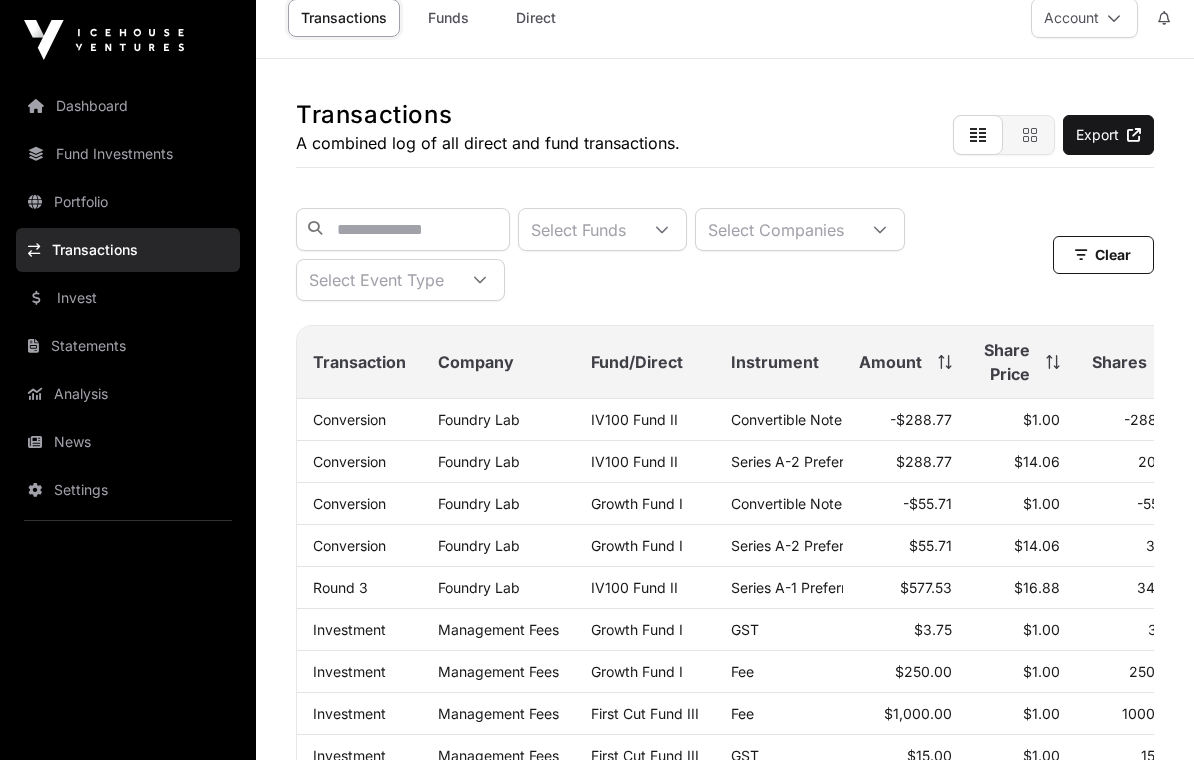 scroll, scrollTop: 0, scrollLeft: 0, axis: both 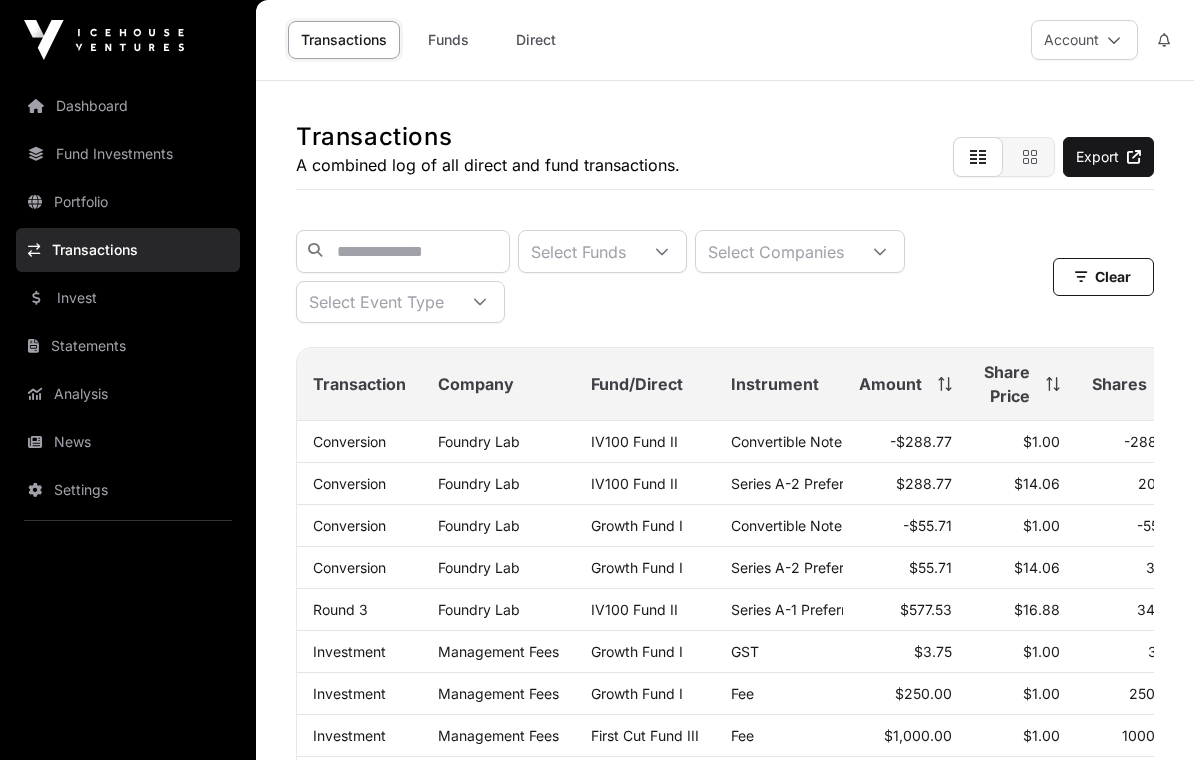 click on "Select Companies" 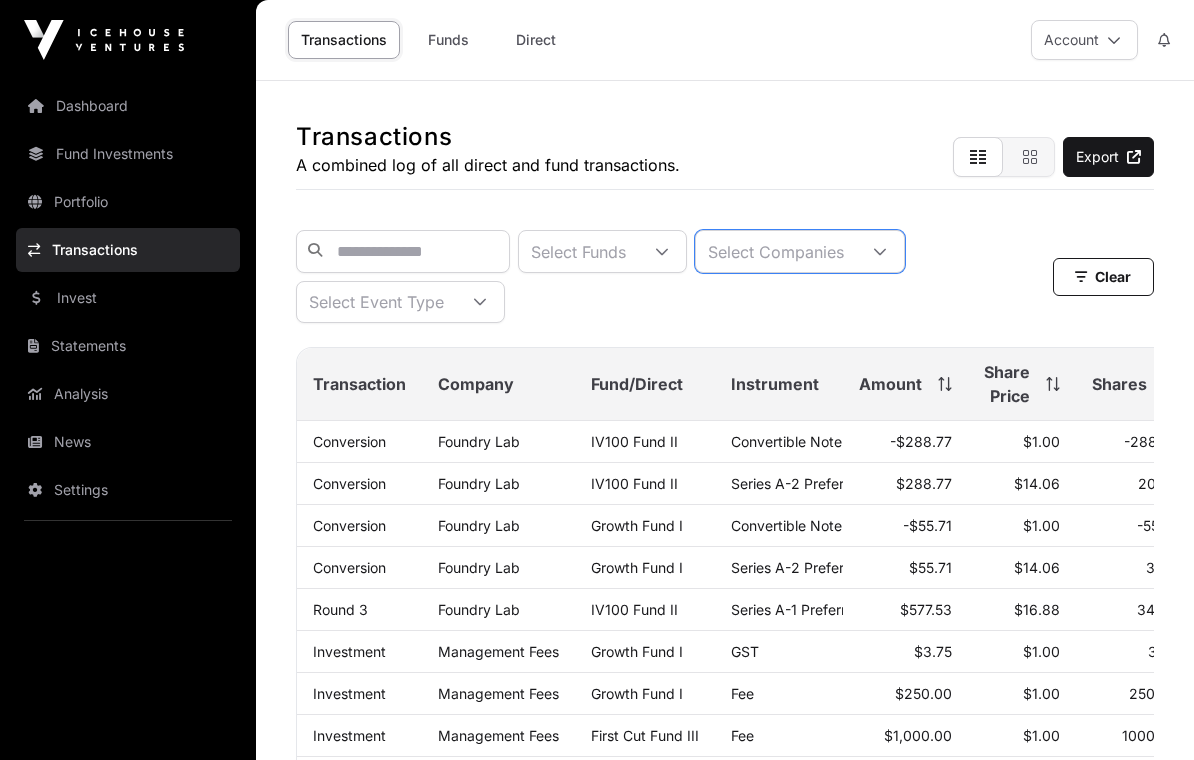 scroll, scrollTop: 21, scrollLeft: 13, axis: both 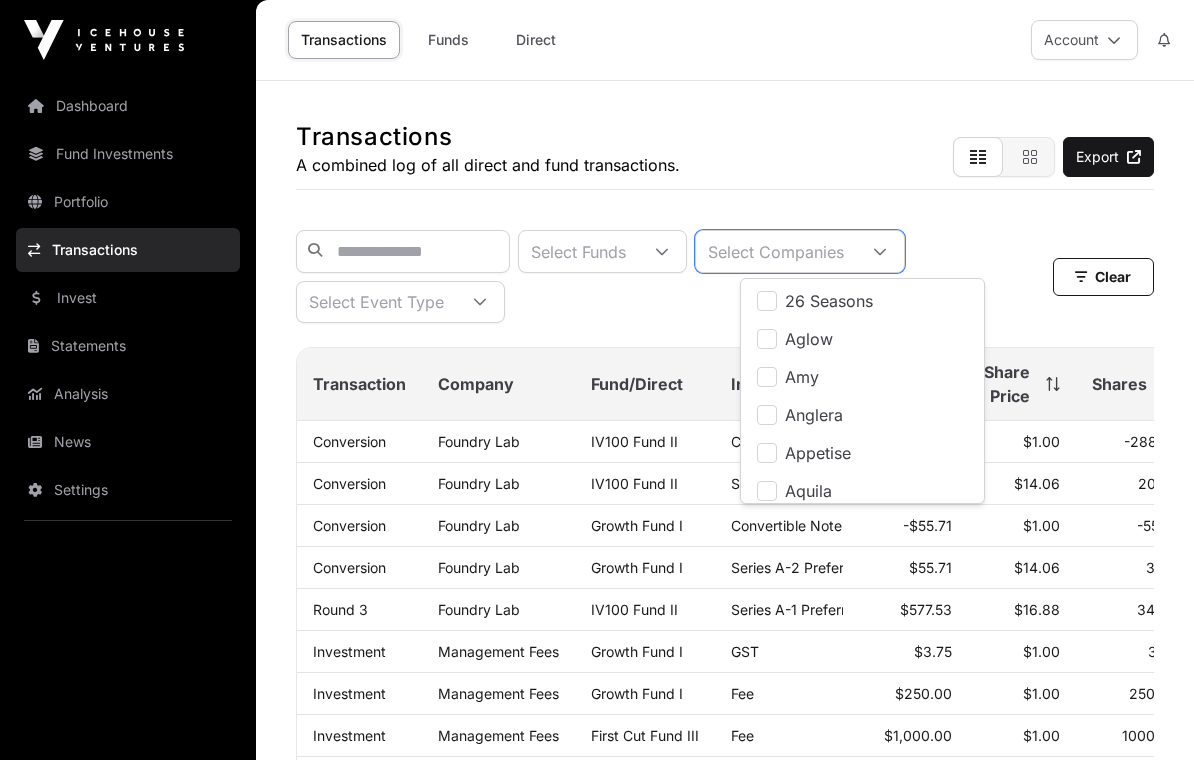 click 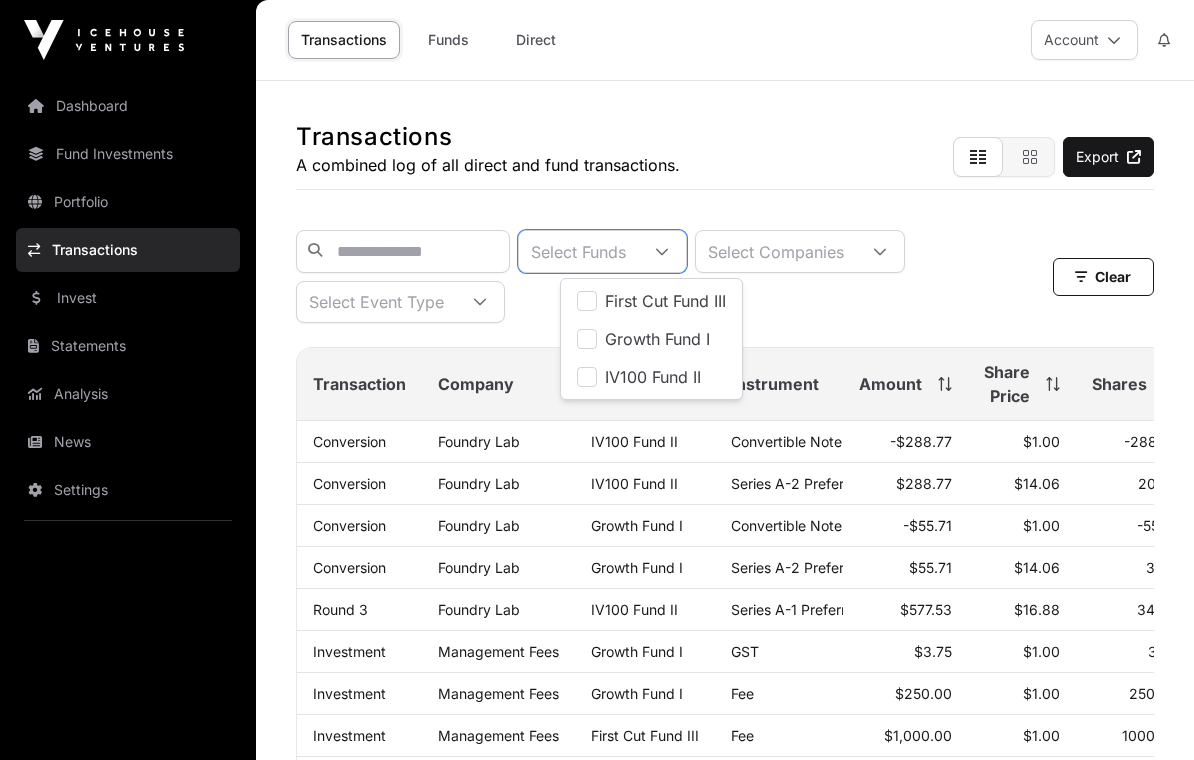 scroll, scrollTop: 21, scrollLeft: 14, axis: both 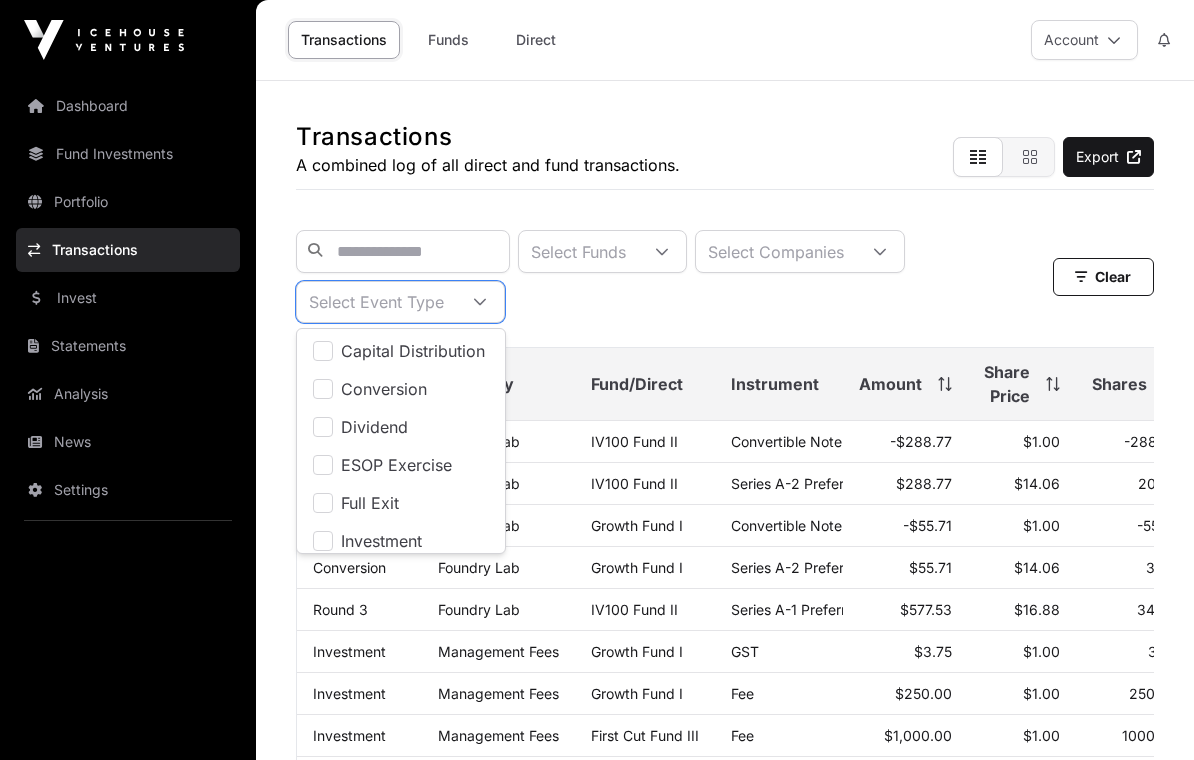 click on "Capital Distribution" 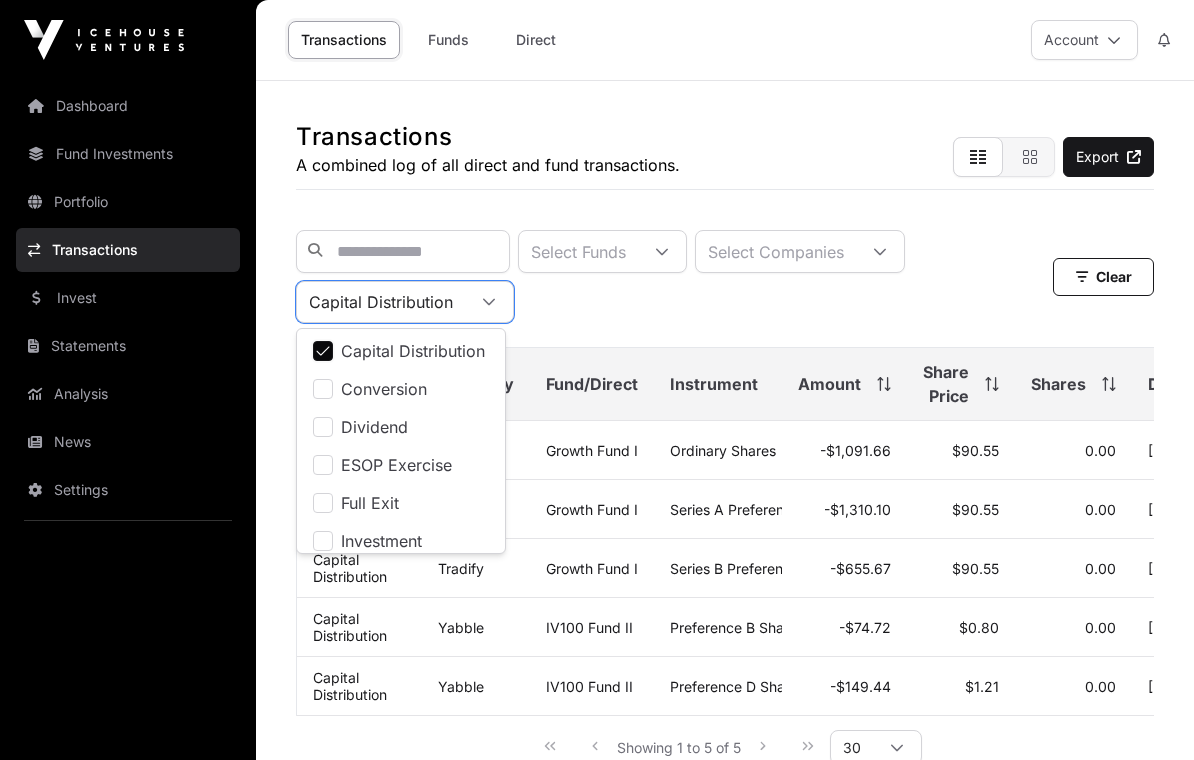 click on "Select Funds Select Companies Capital Distribution" 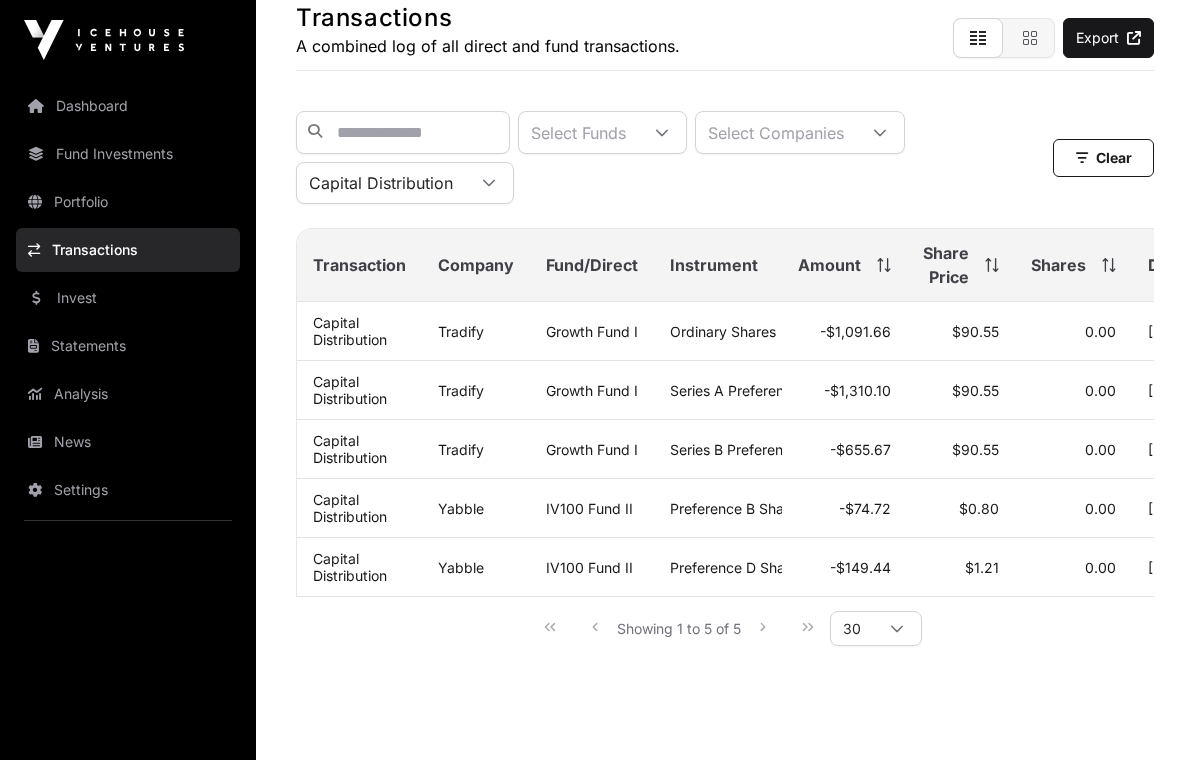 scroll, scrollTop: 167, scrollLeft: 0, axis: vertical 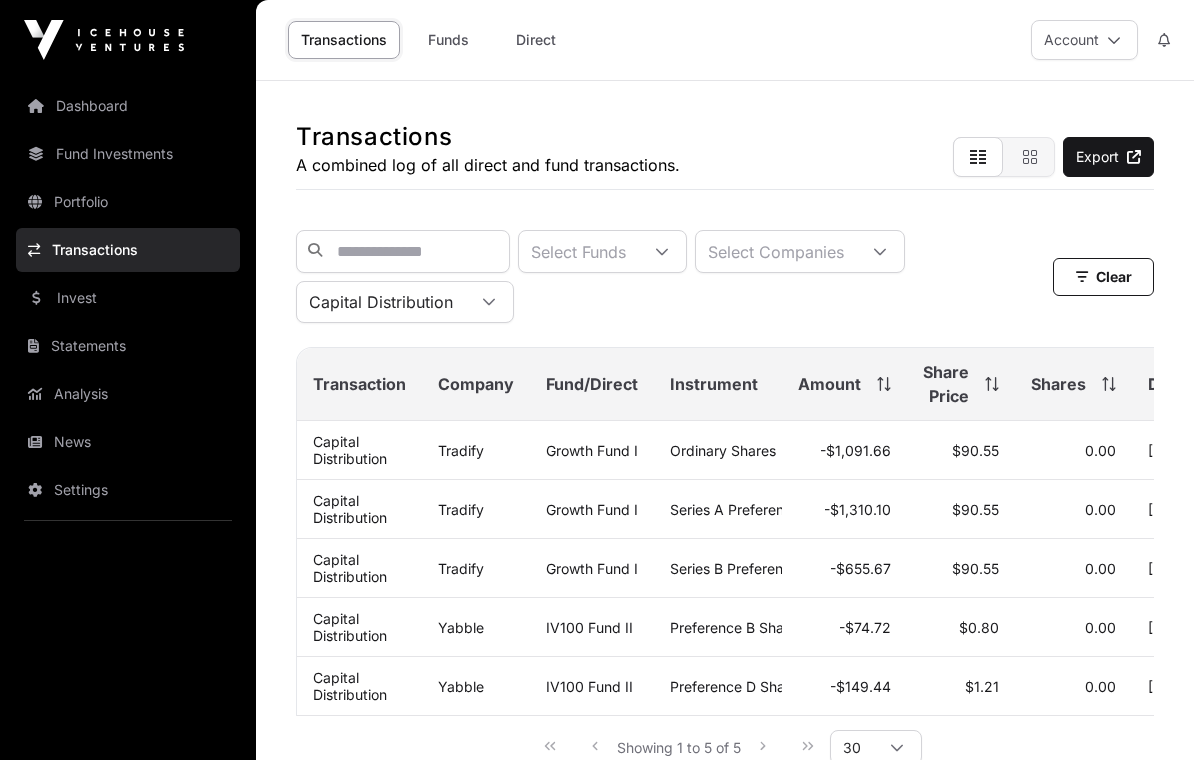 click 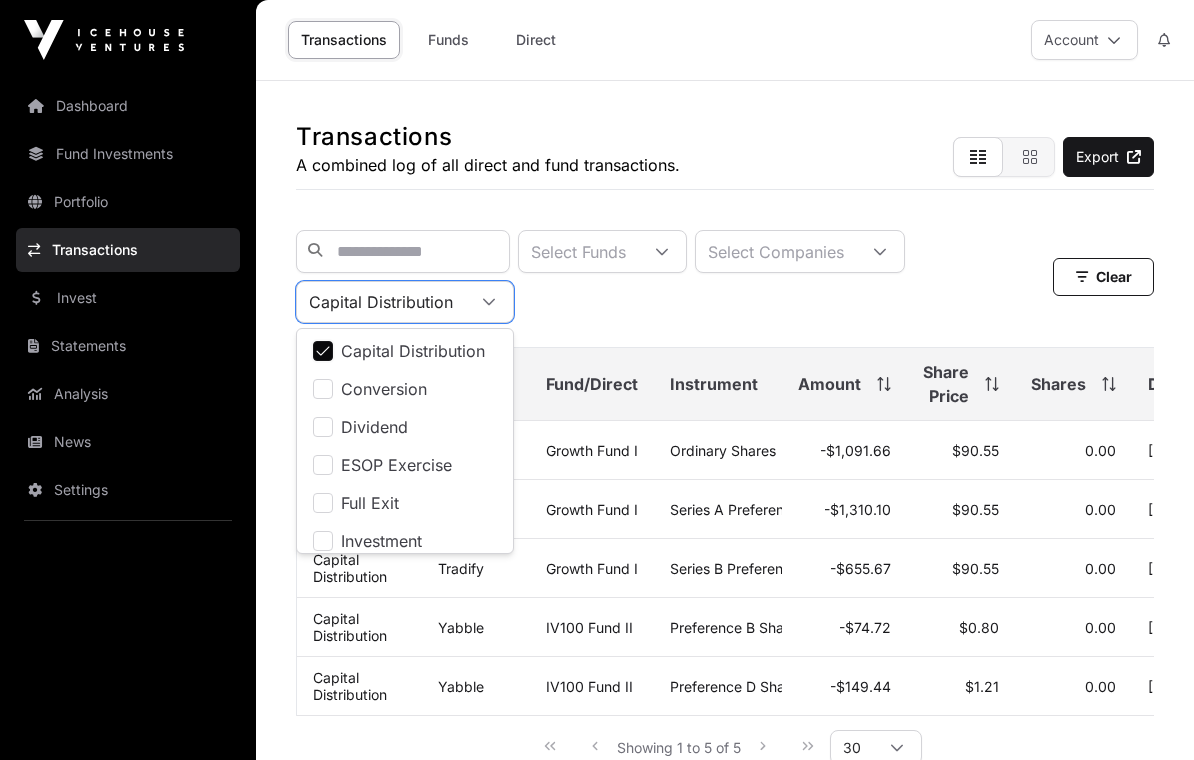 click on "Capital Distribution" 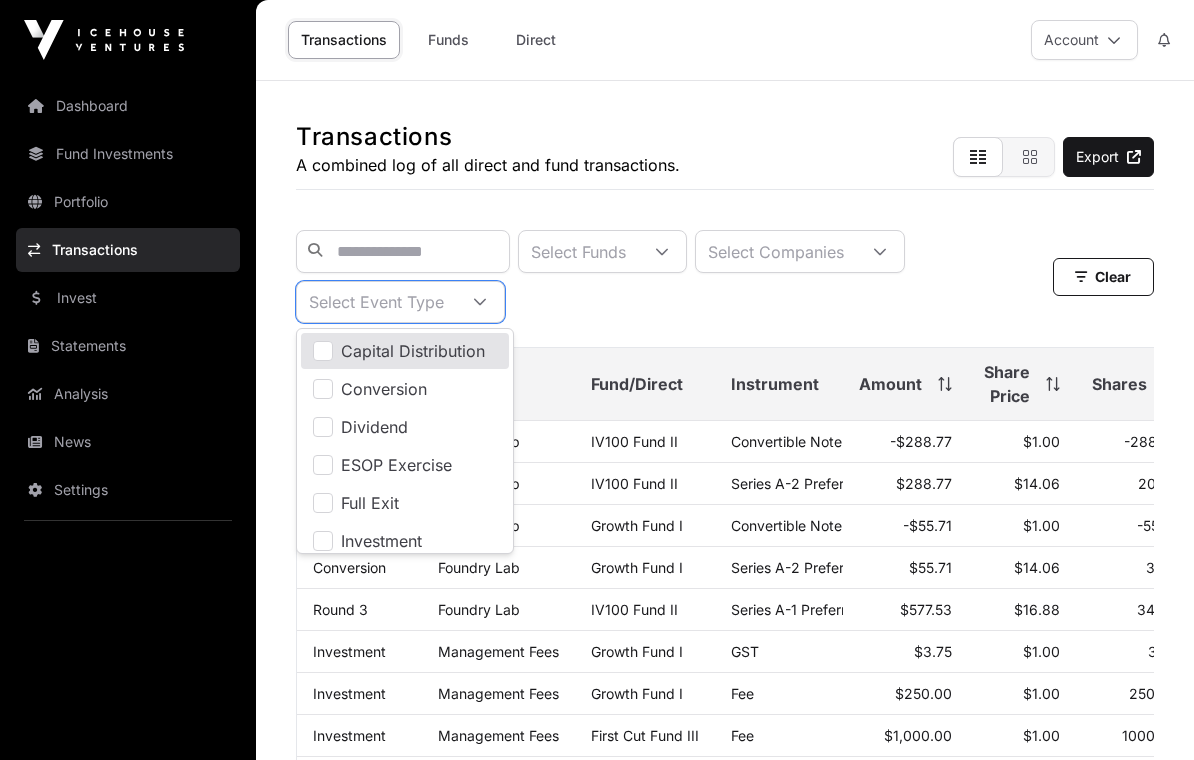 click on "Select Funds Select Companies Select Event Type" 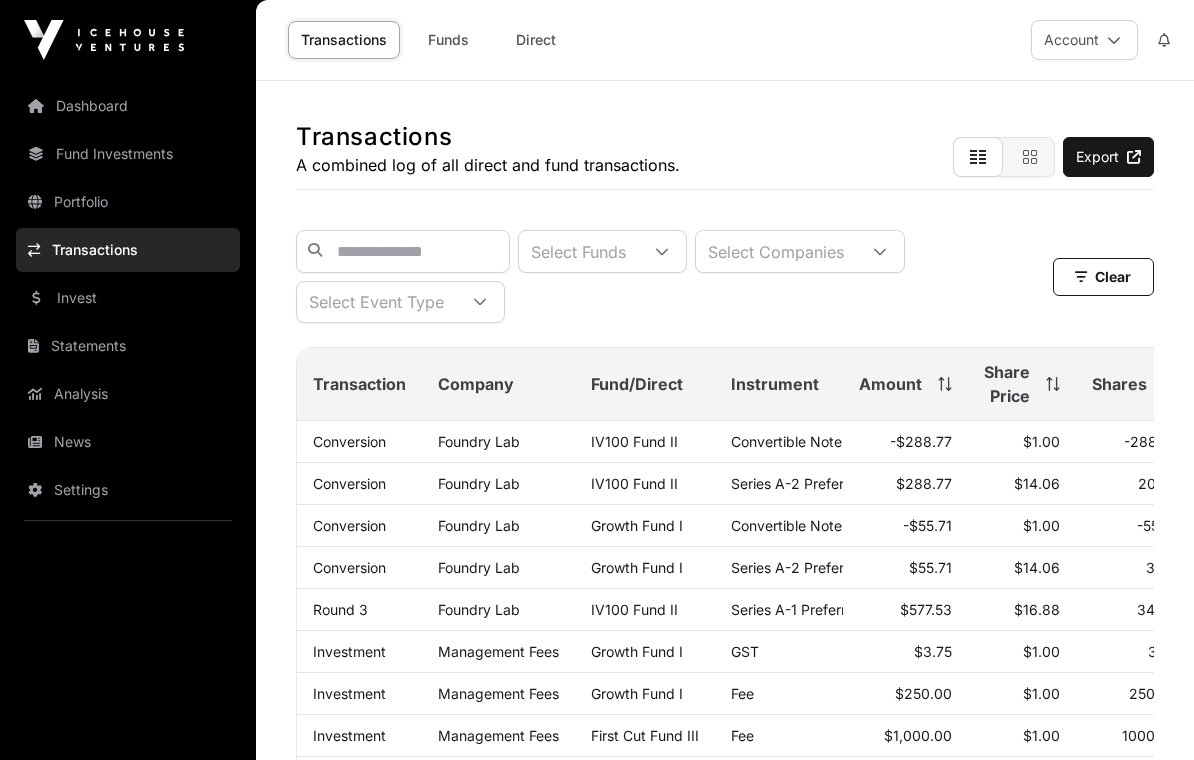 click 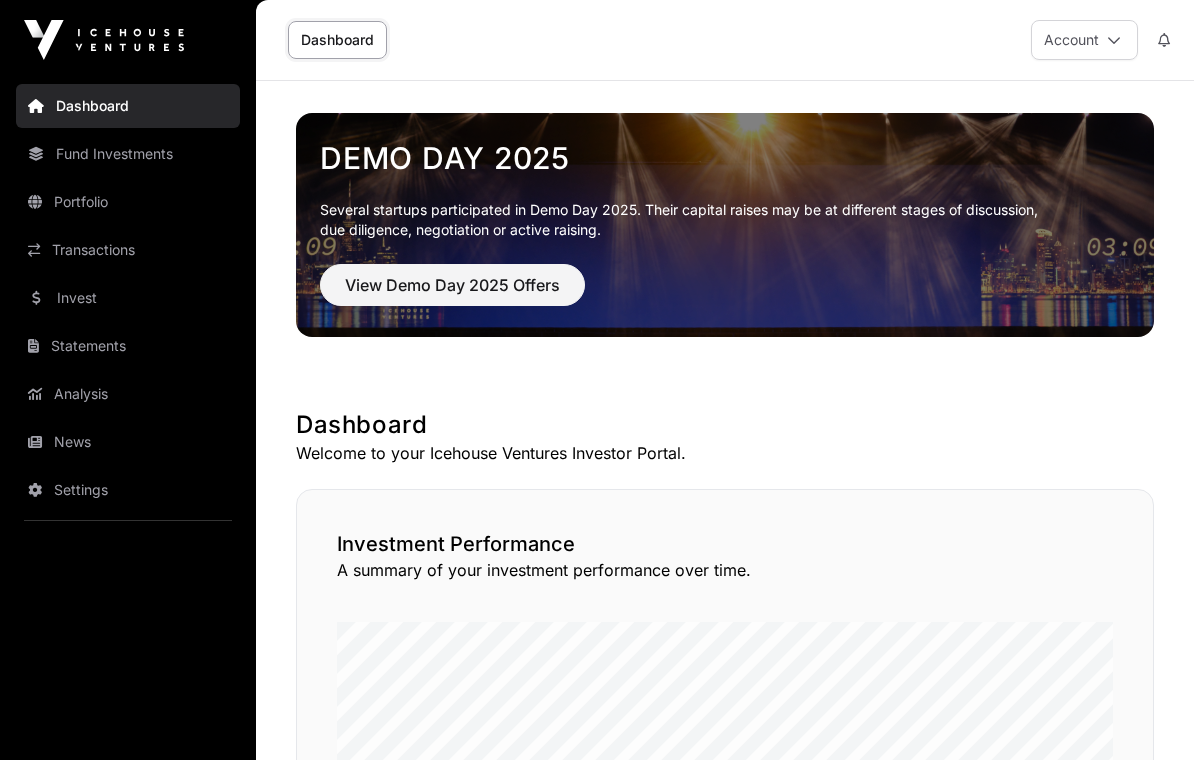 click on "News" 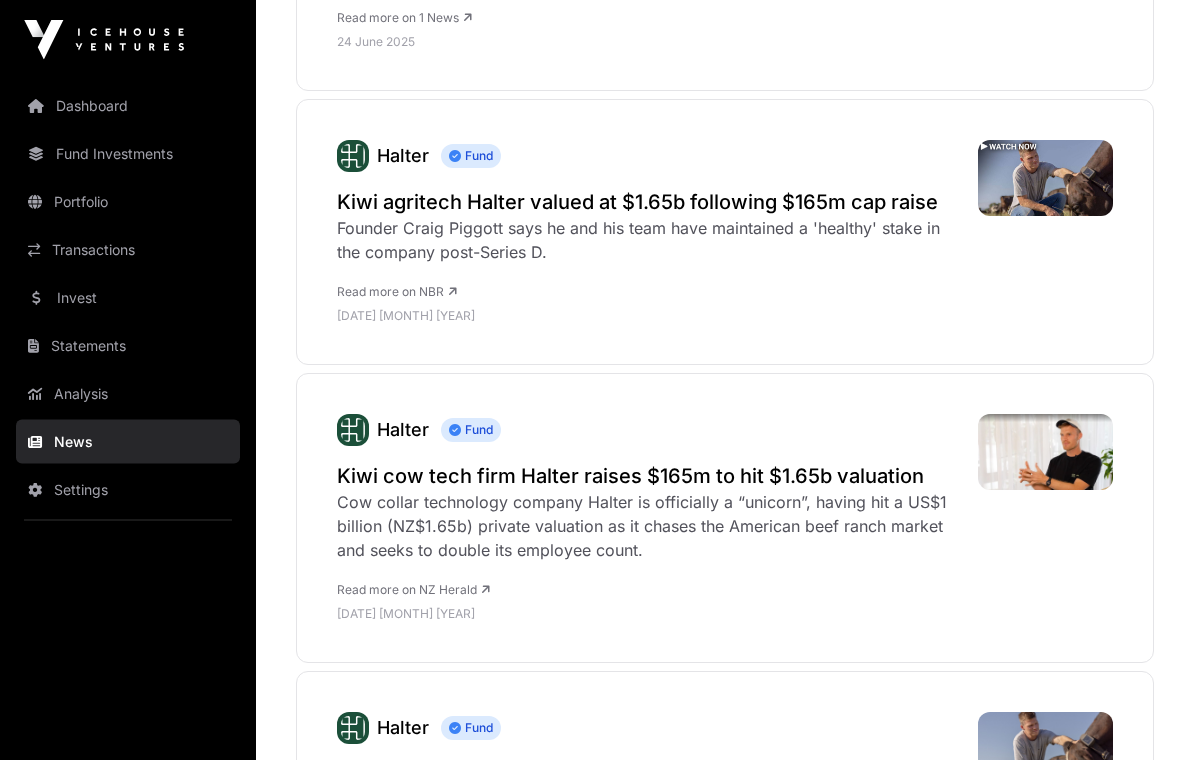 scroll, scrollTop: 813, scrollLeft: 0, axis: vertical 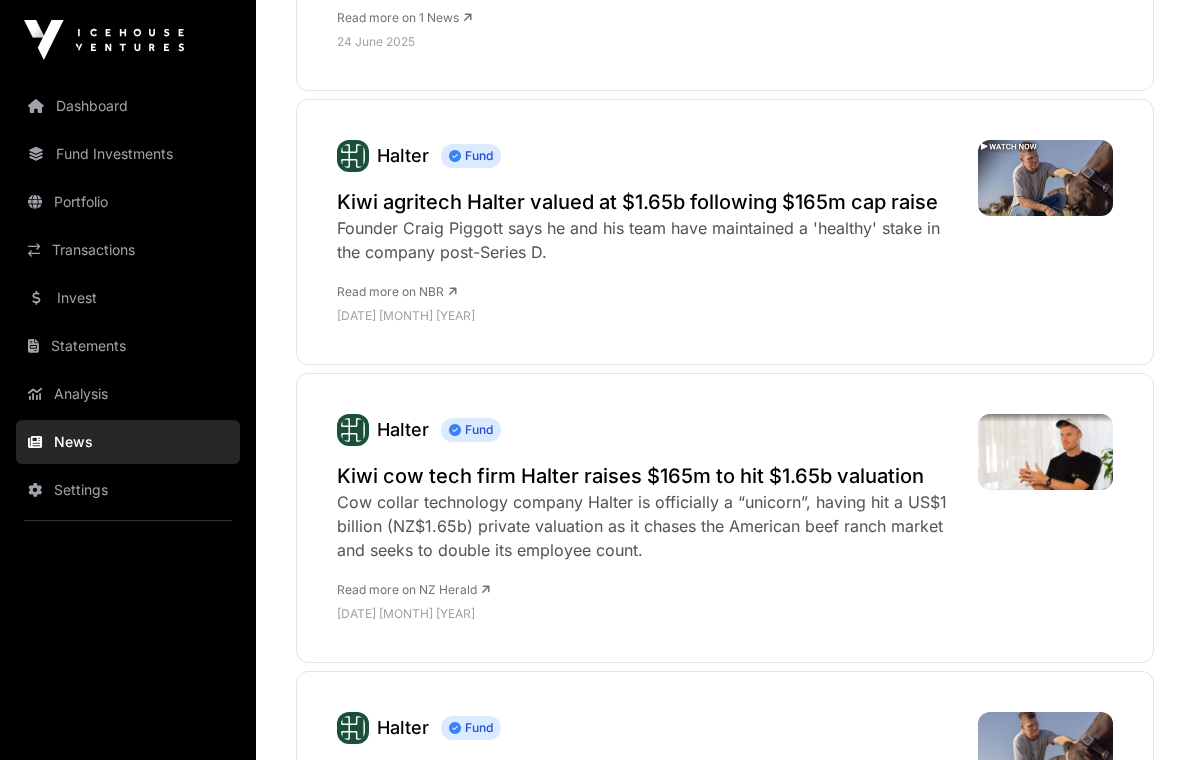 click on "Analysis" 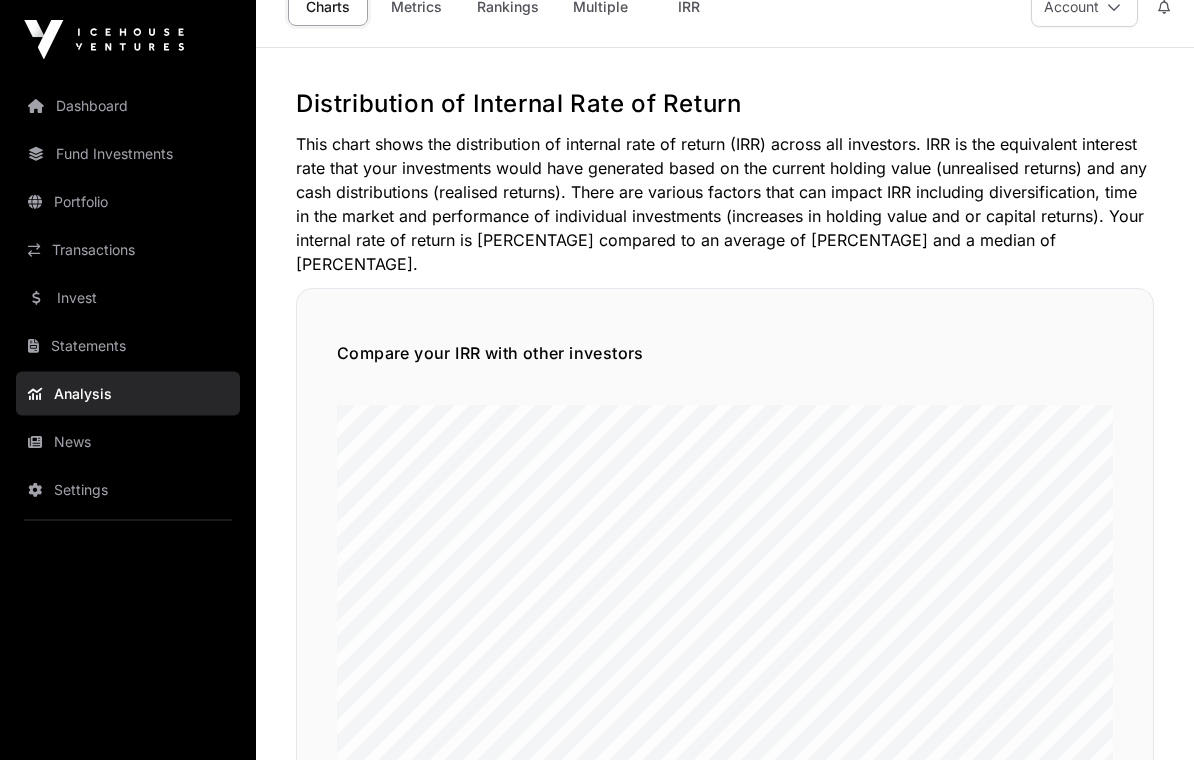 scroll, scrollTop: 0, scrollLeft: 0, axis: both 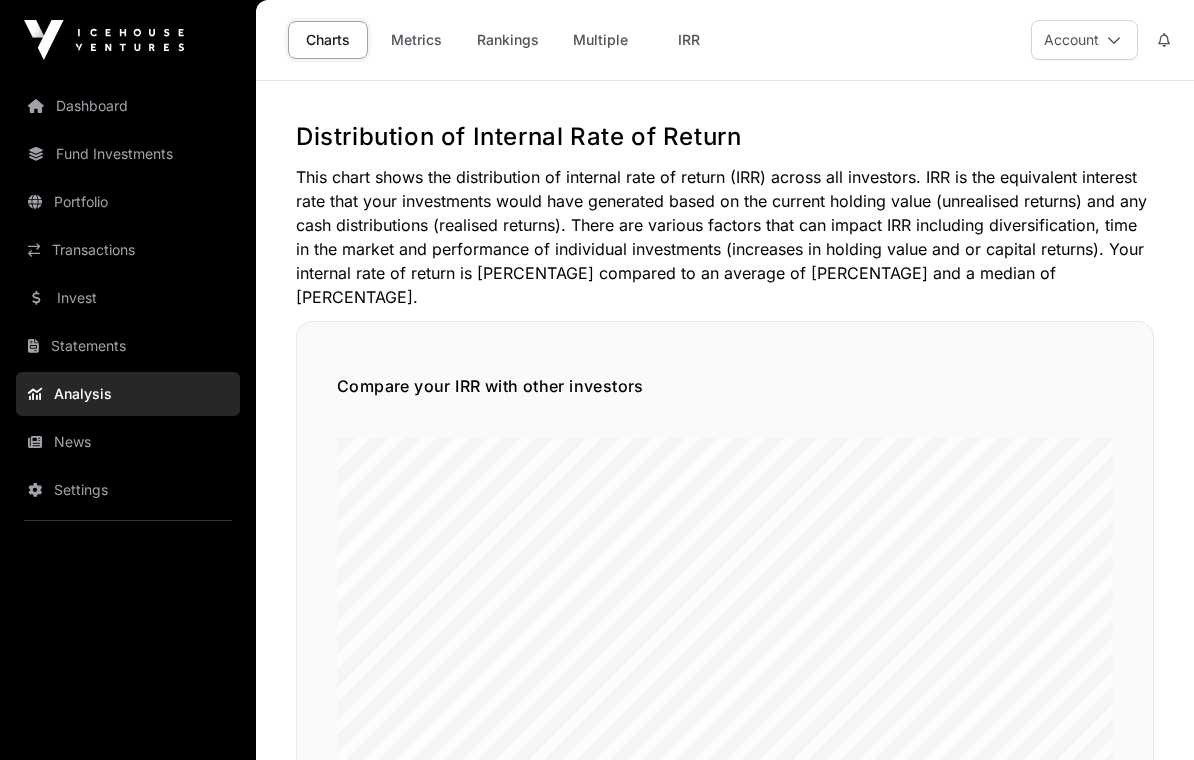 click on "Metrics" 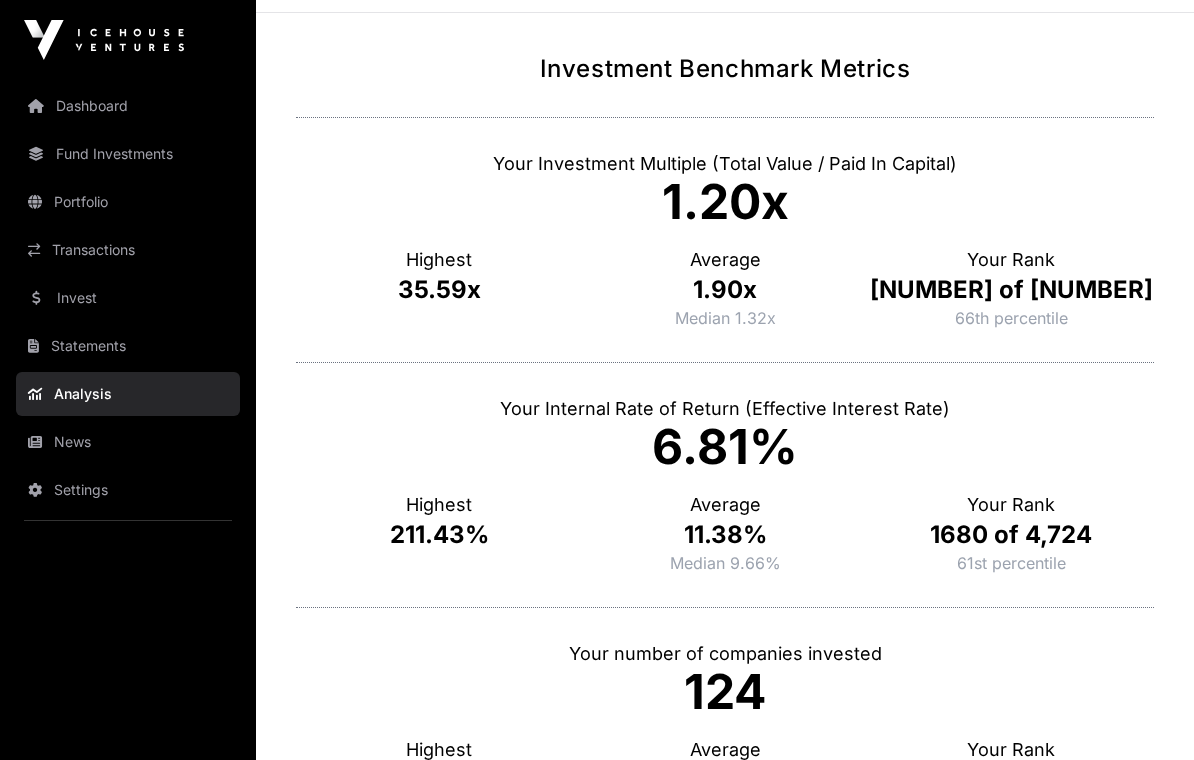 scroll, scrollTop: 0, scrollLeft: 0, axis: both 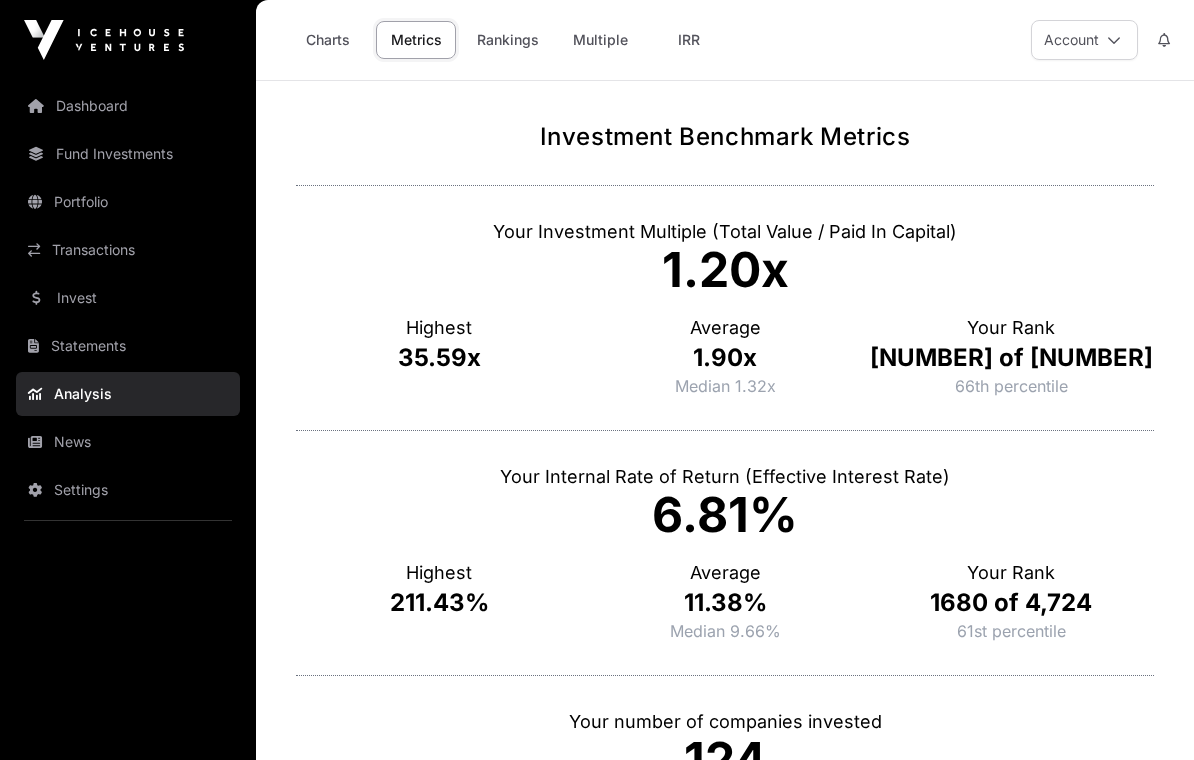 click on "Rankings" 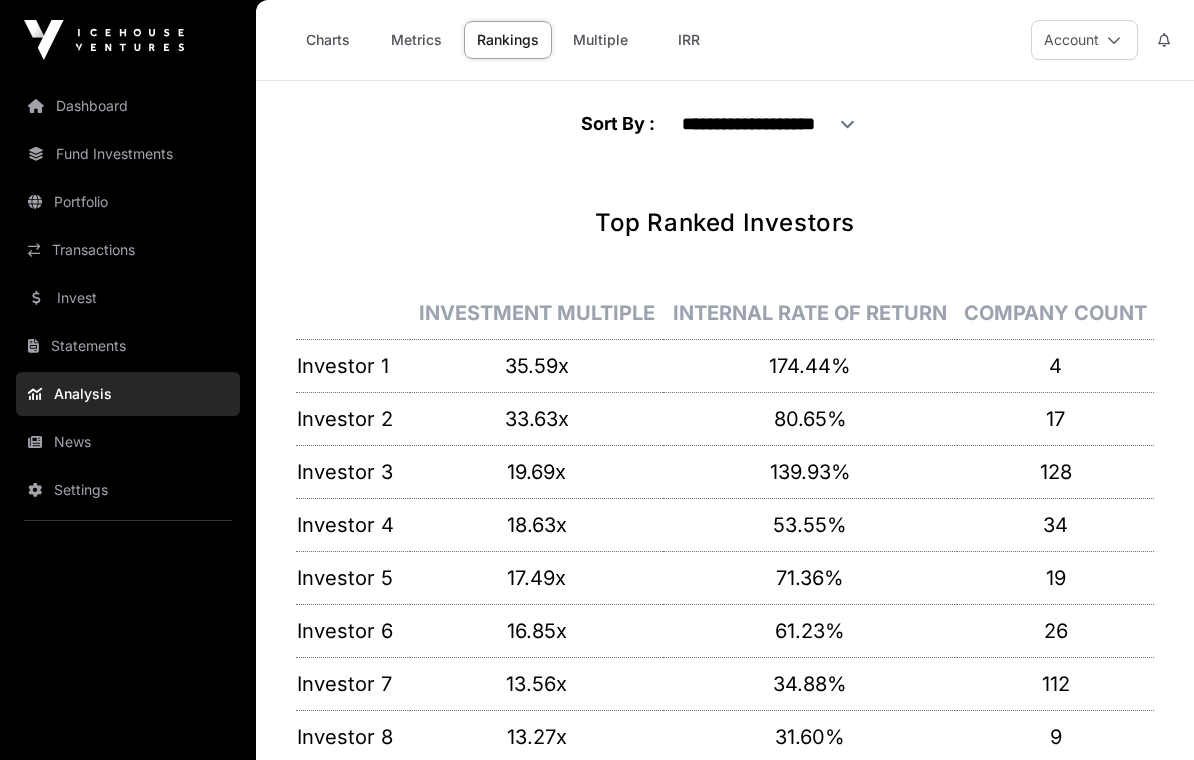click on "Multiple" 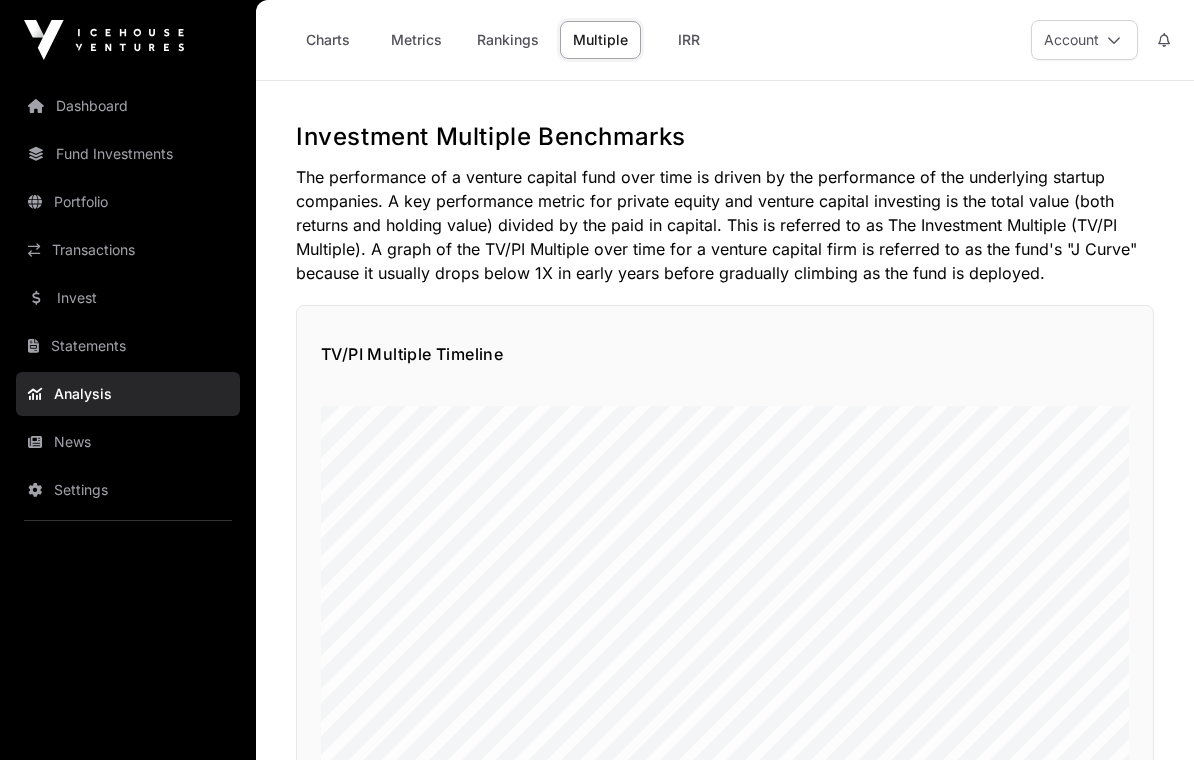click on "Rankings" 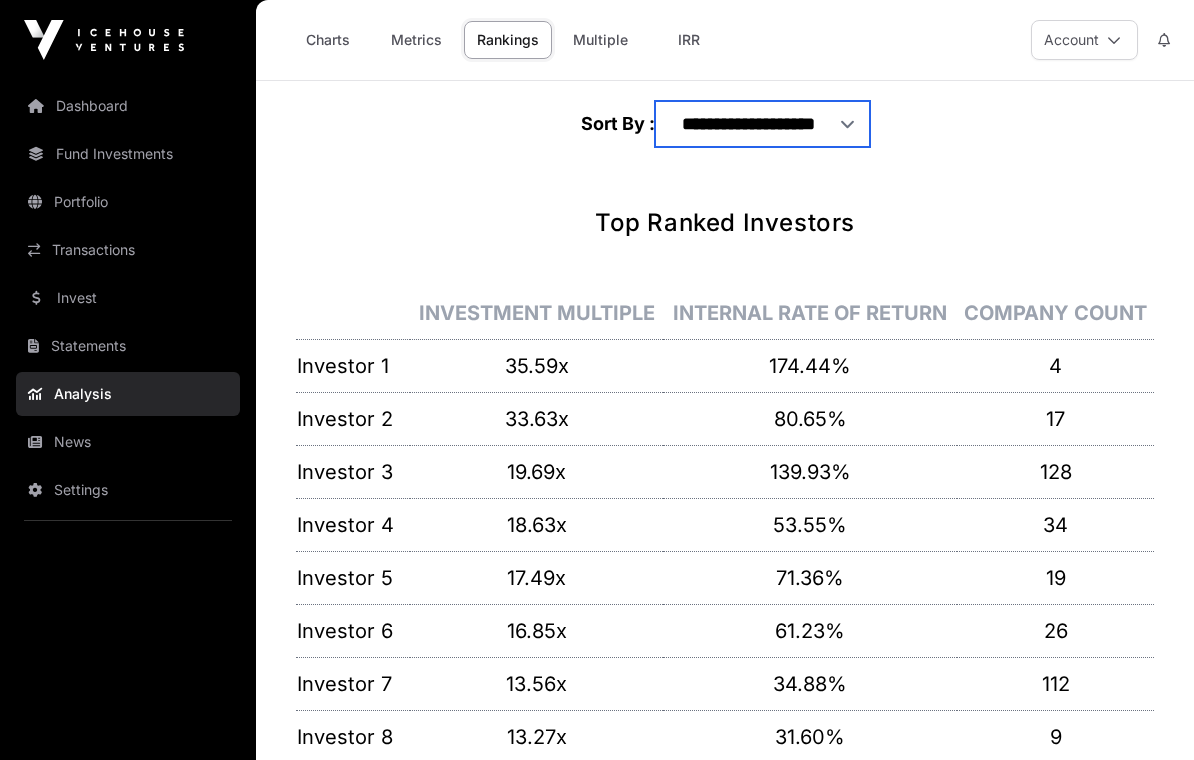 click on "**********" 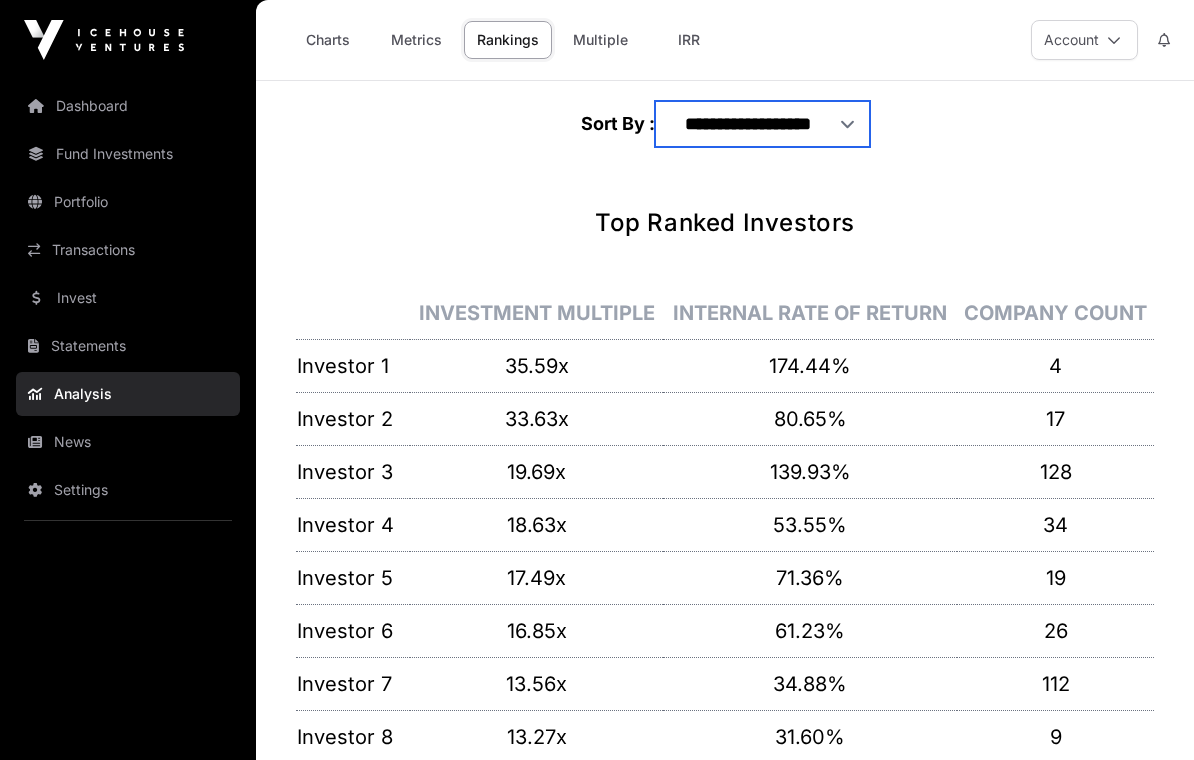 select on "**********" 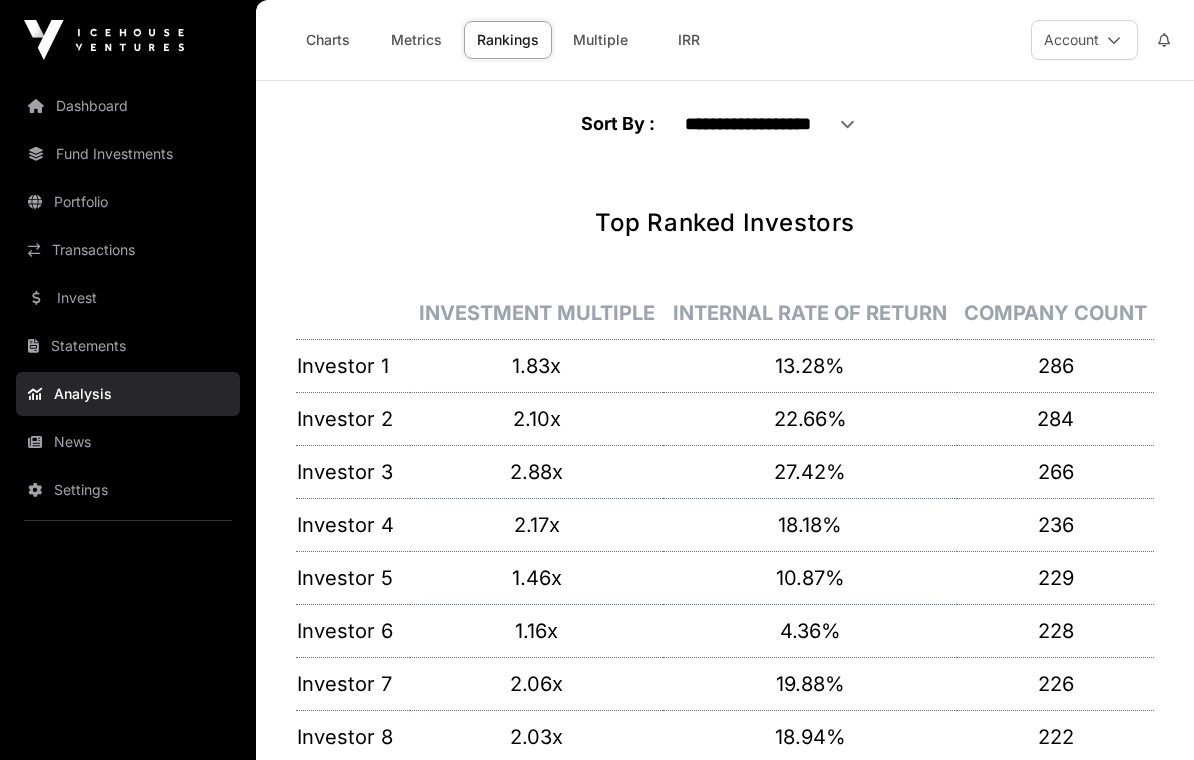 click on "IRR" 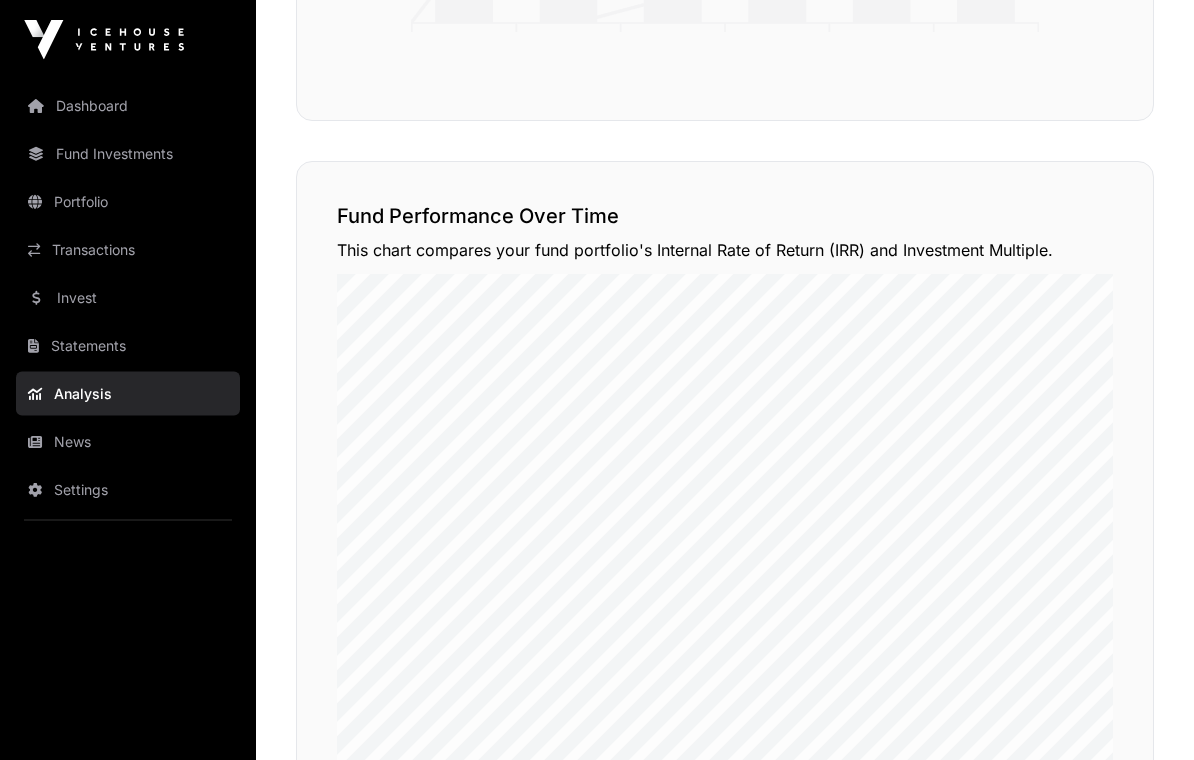 scroll, scrollTop: 1618, scrollLeft: 0, axis: vertical 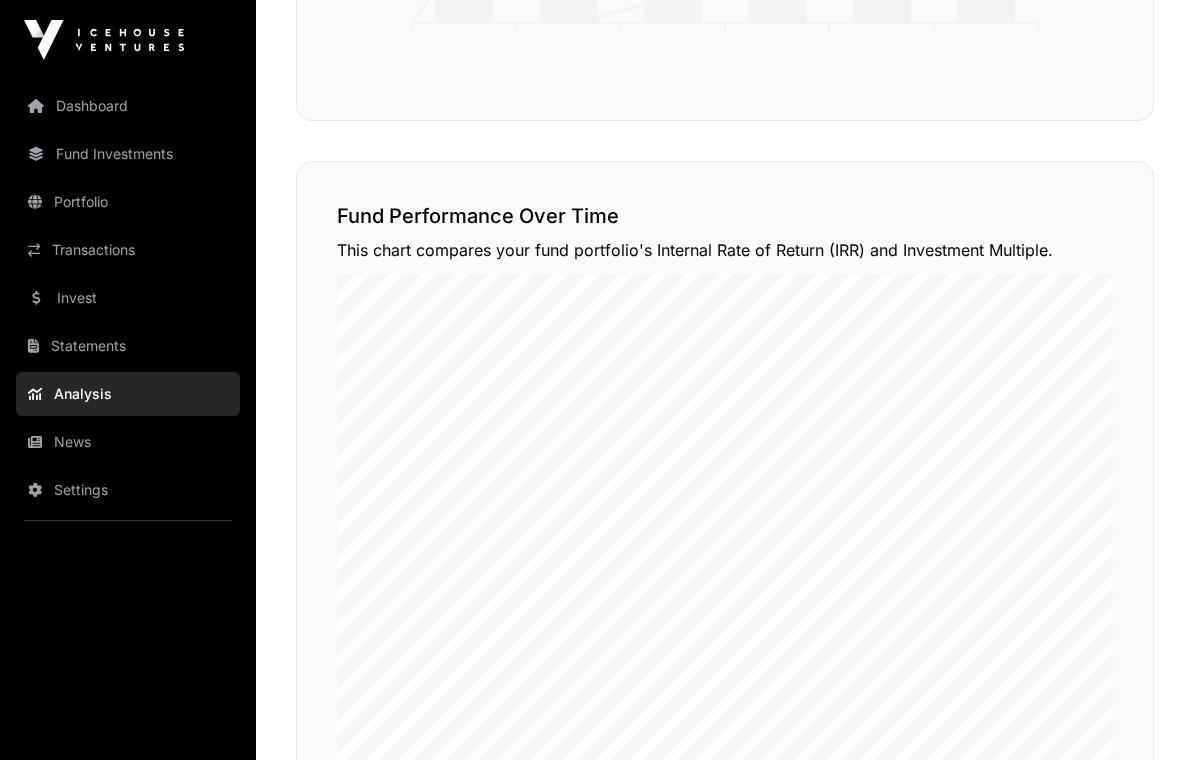 click on "Statements" 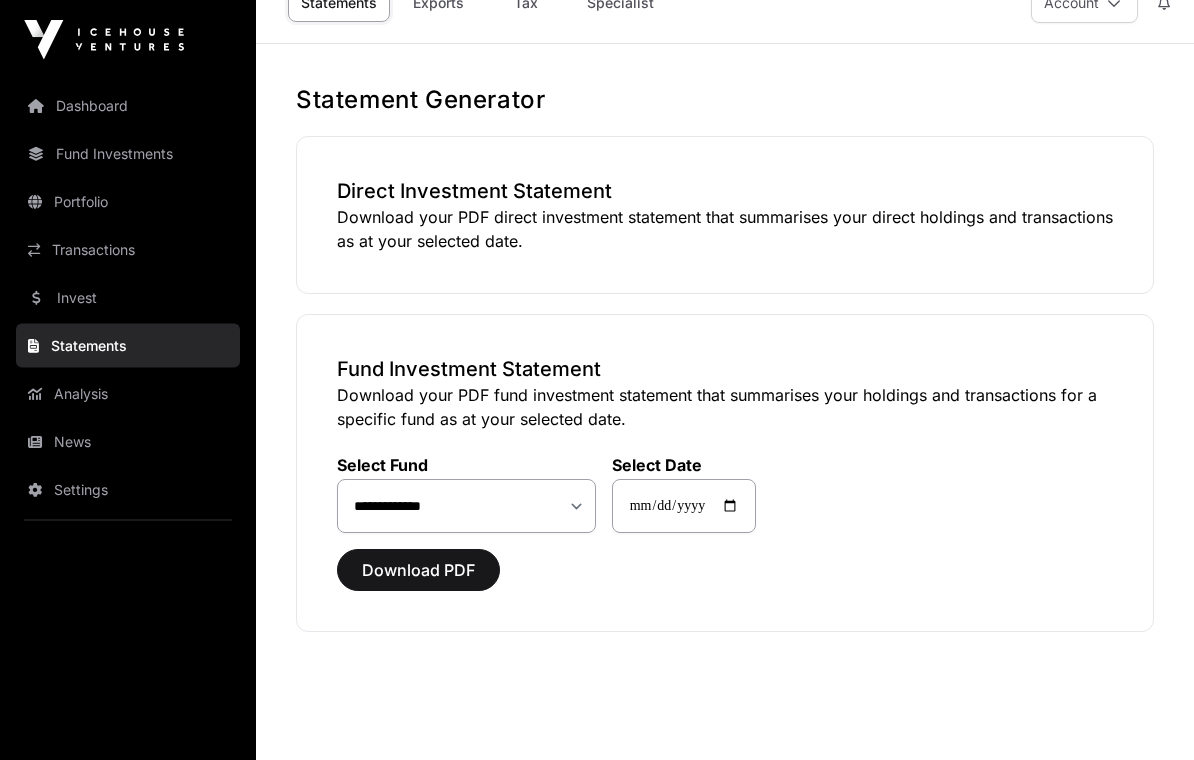 scroll, scrollTop: 0, scrollLeft: 0, axis: both 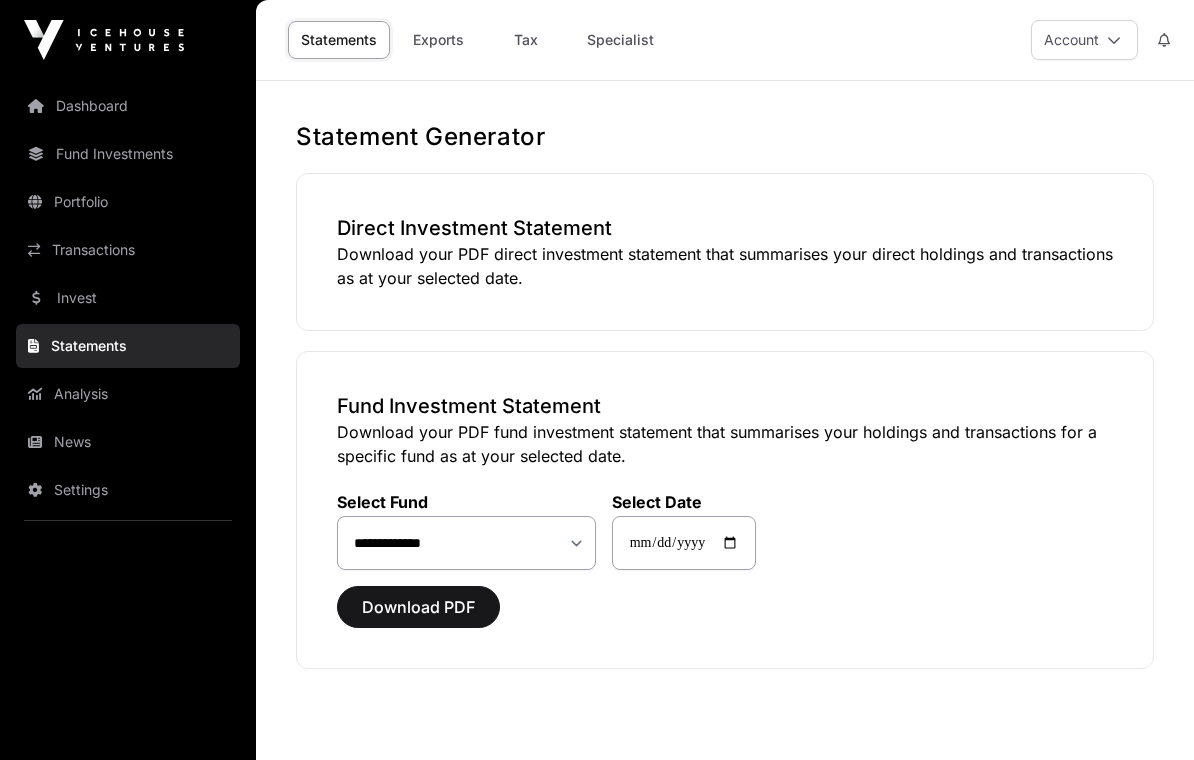 click on "Exports" 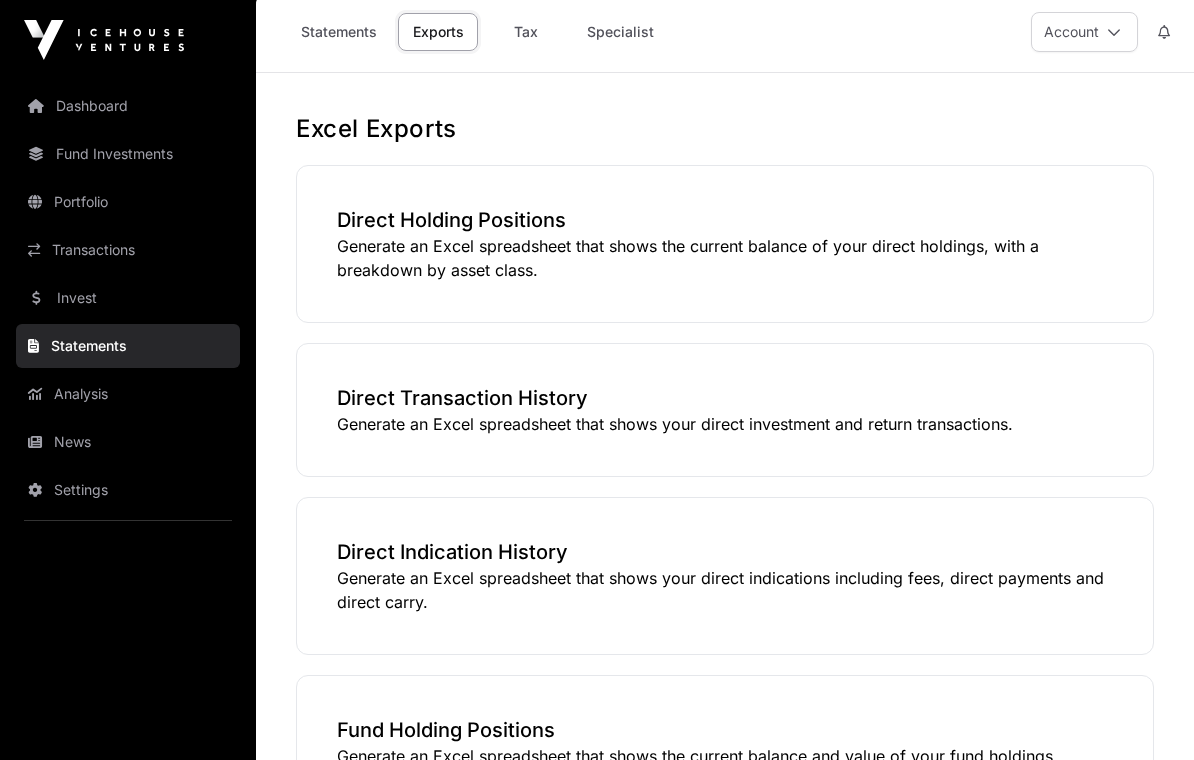 scroll, scrollTop: 0, scrollLeft: 0, axis: both 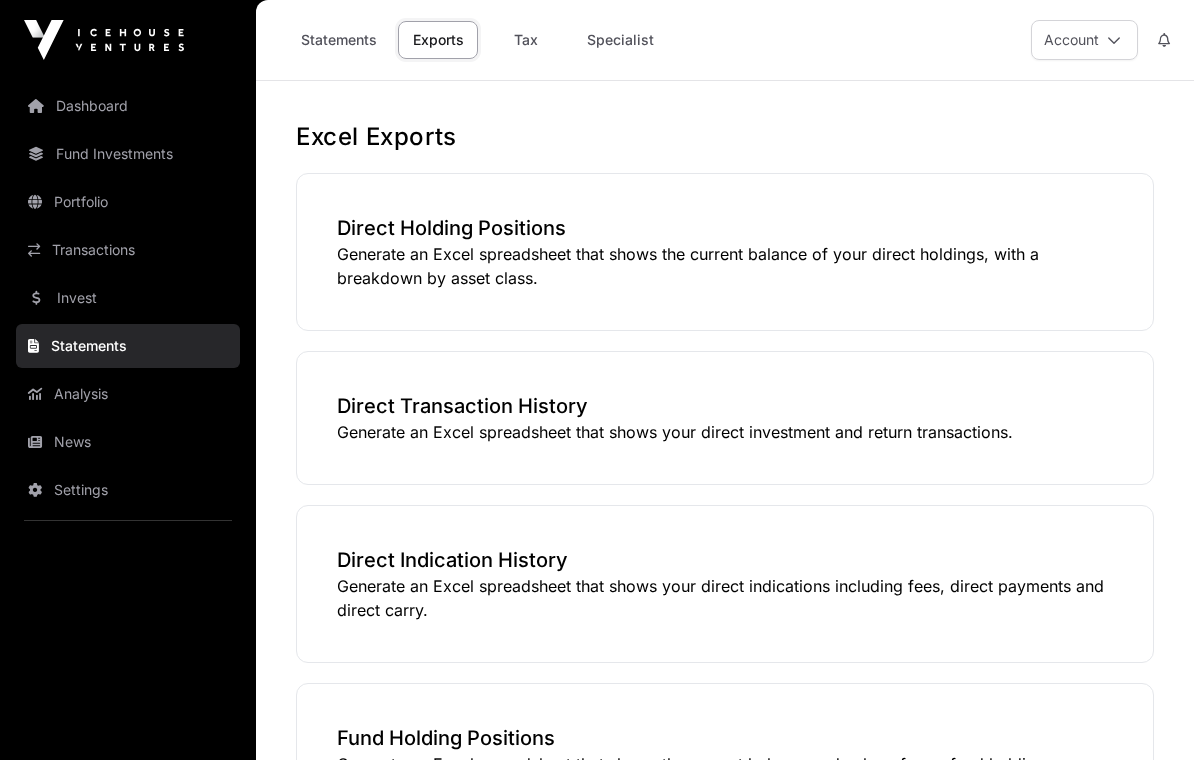 click on "Specialist" 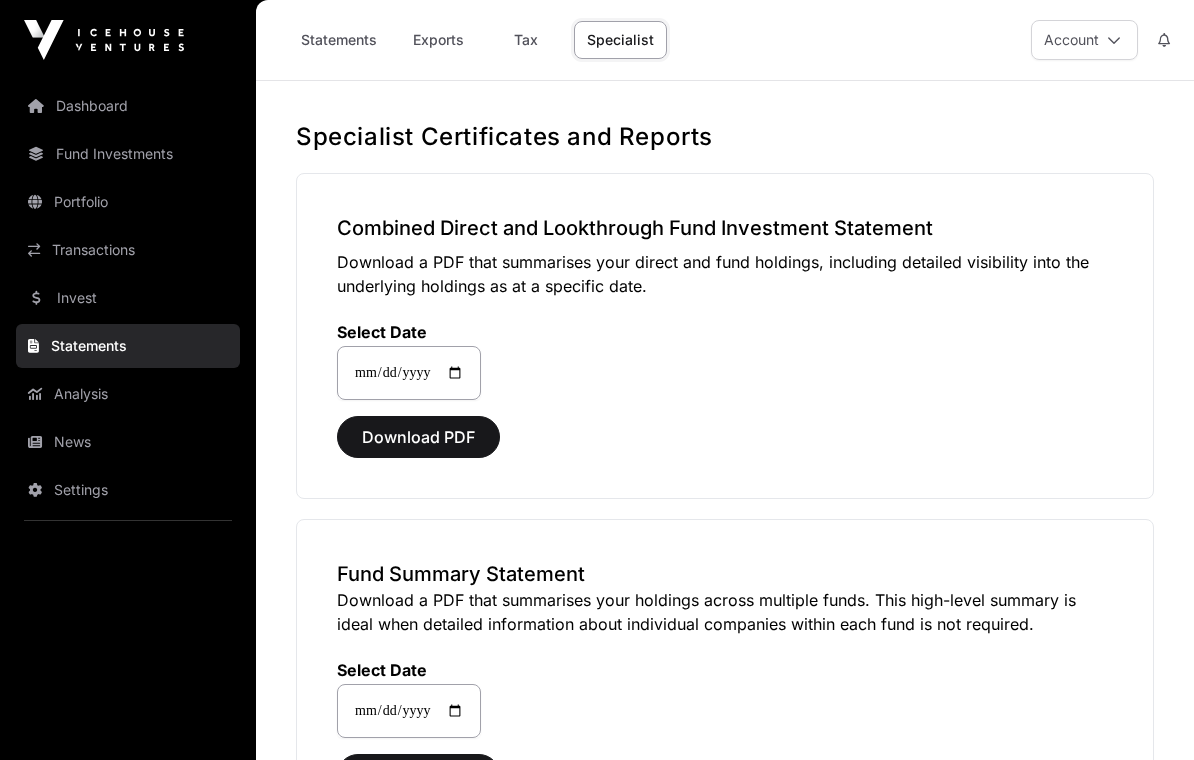 click on "Tax" 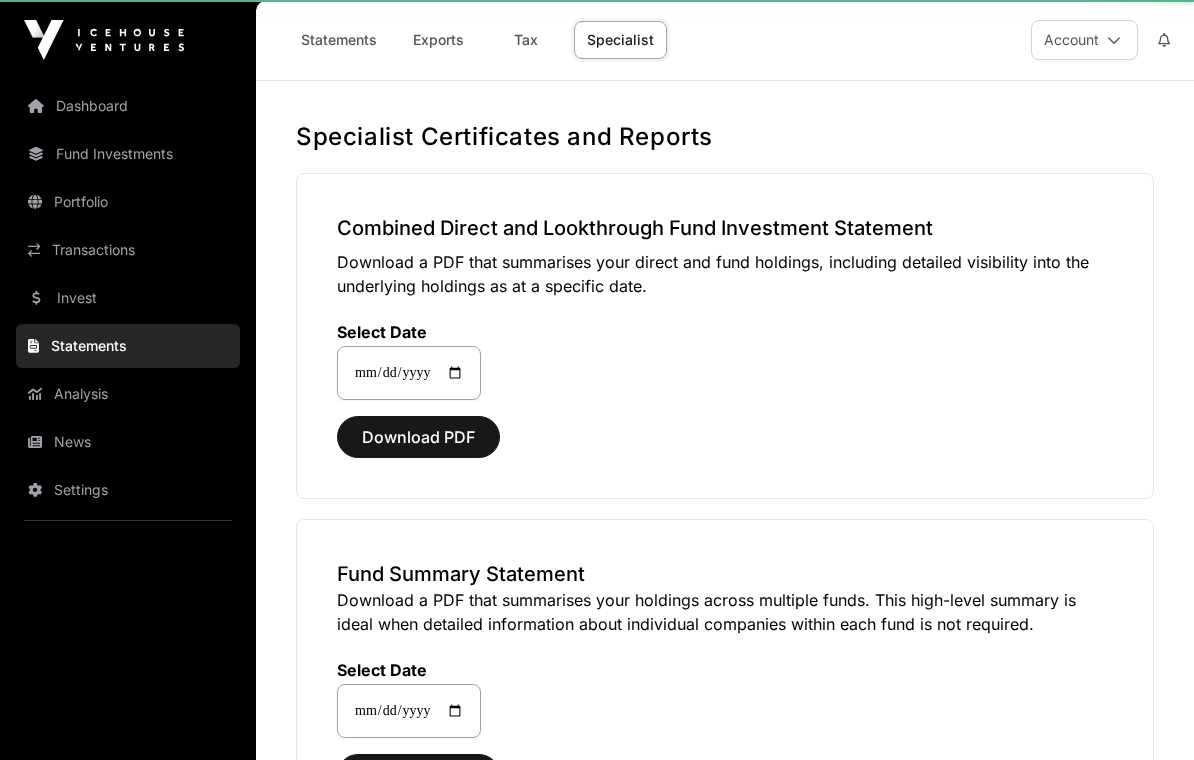 select 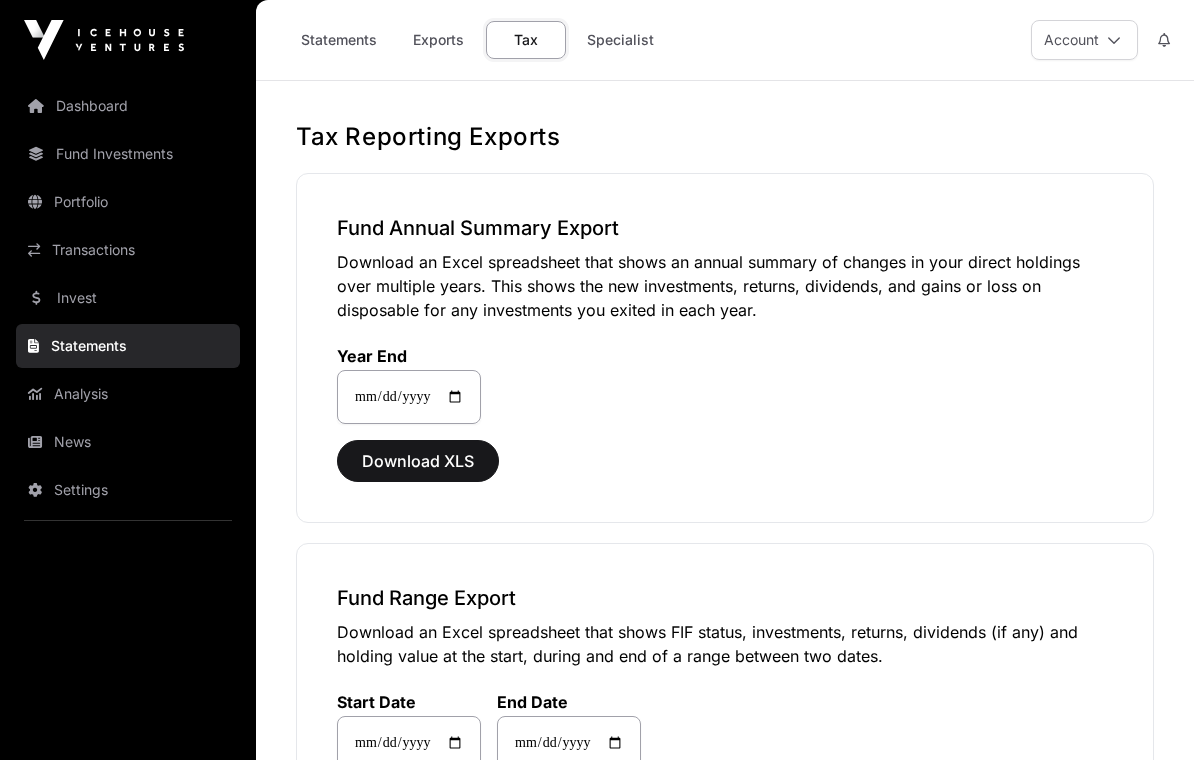 click on "Invest" 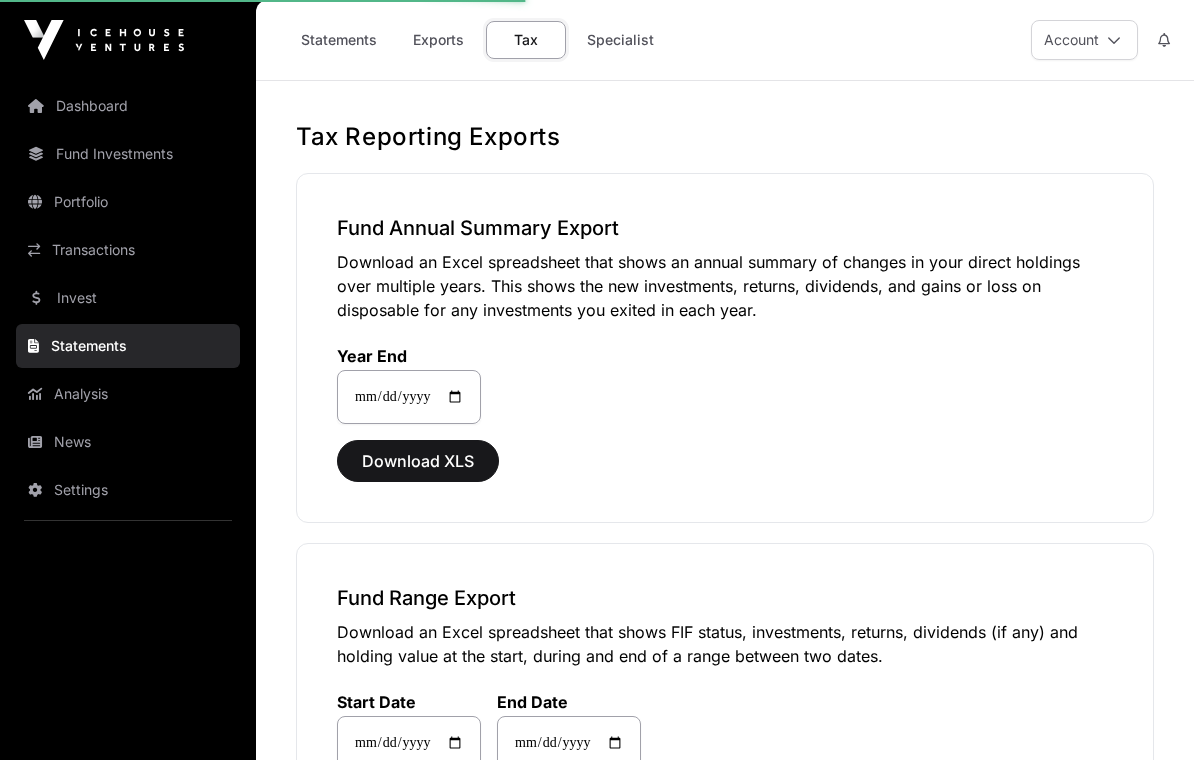 click on "Invest" 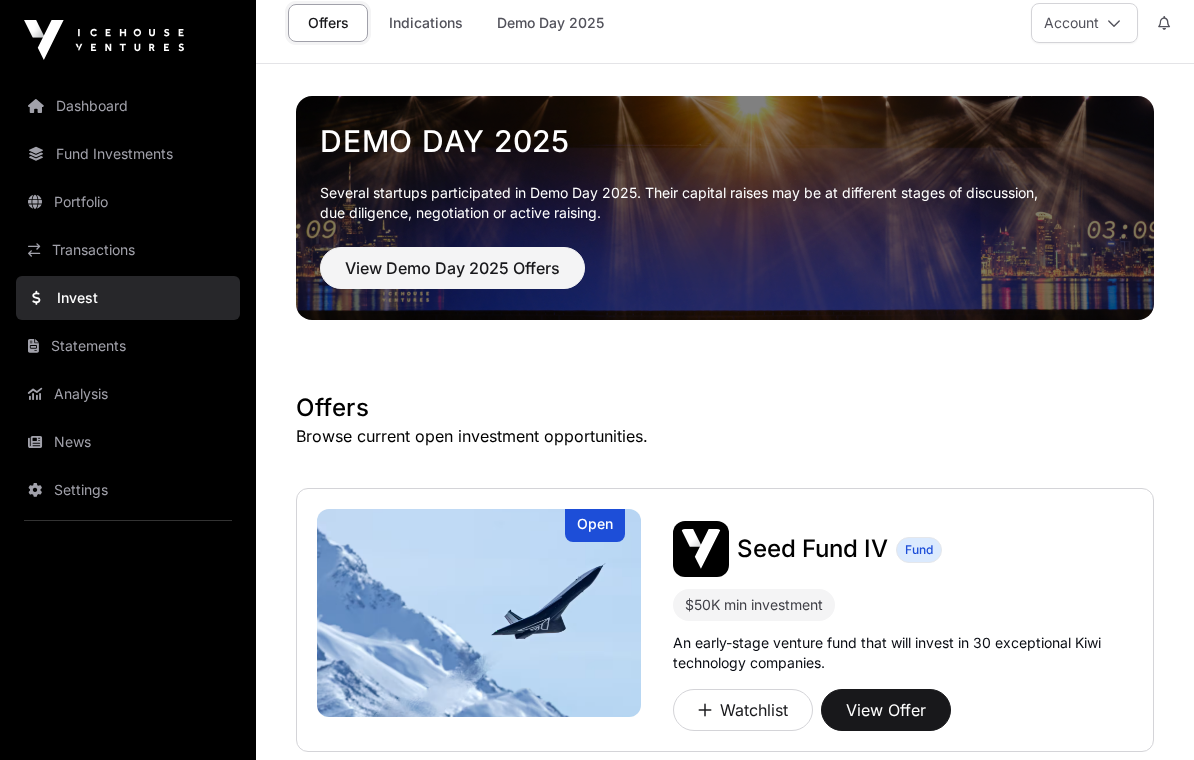 scroll, scrollTop: 0, scrollLeft: 0, axis: both 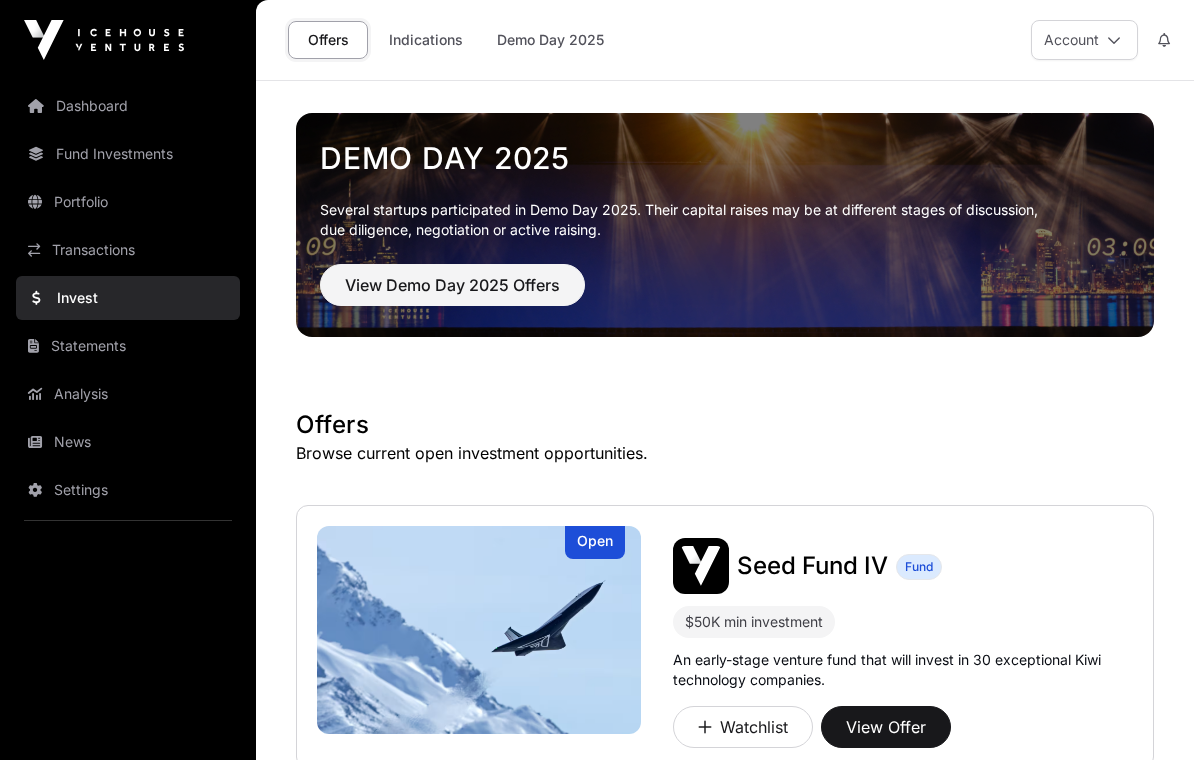 click on "Dashboard" 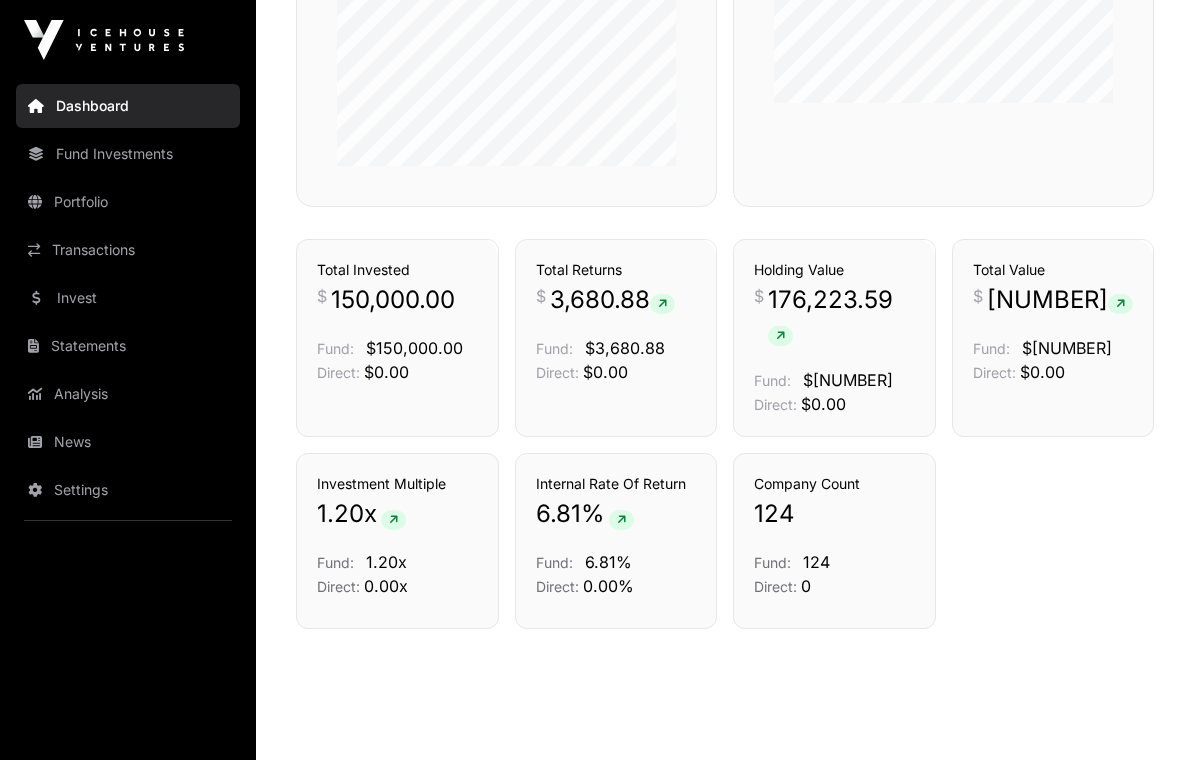 scroll, scrollTop: 1344, scrollLeft: 0, axis: vertical 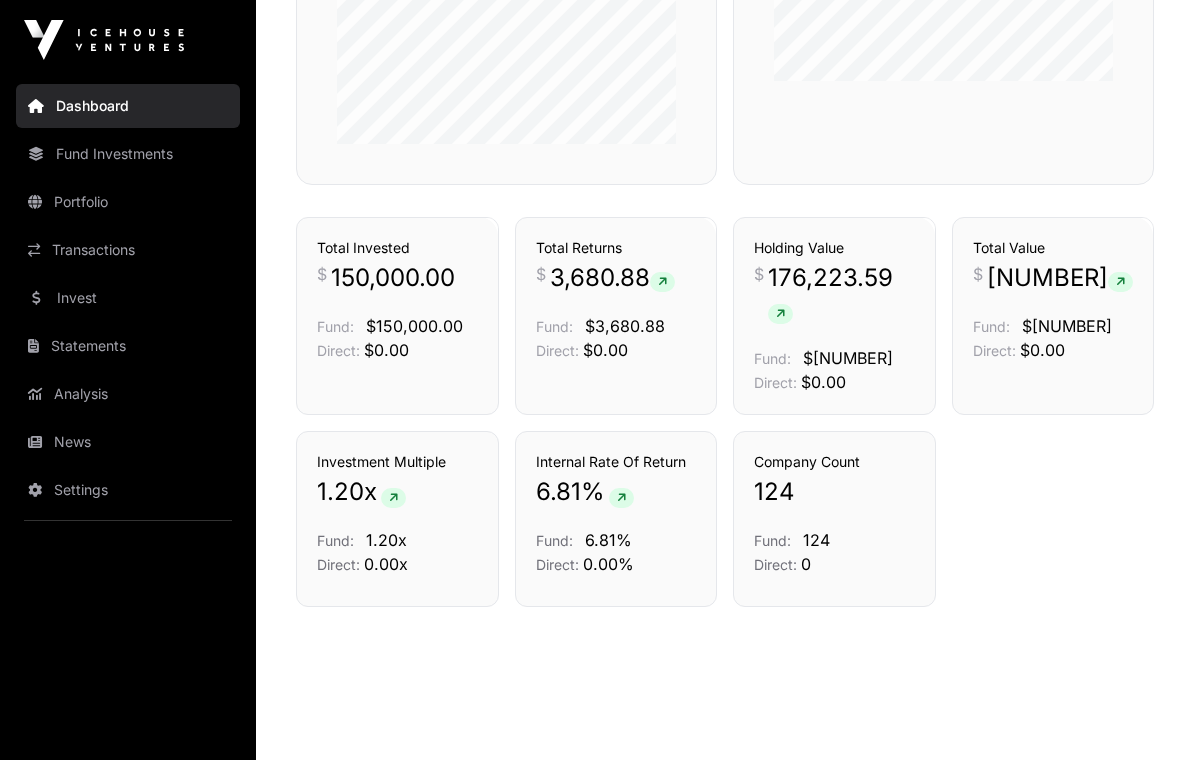click on "Holdings" 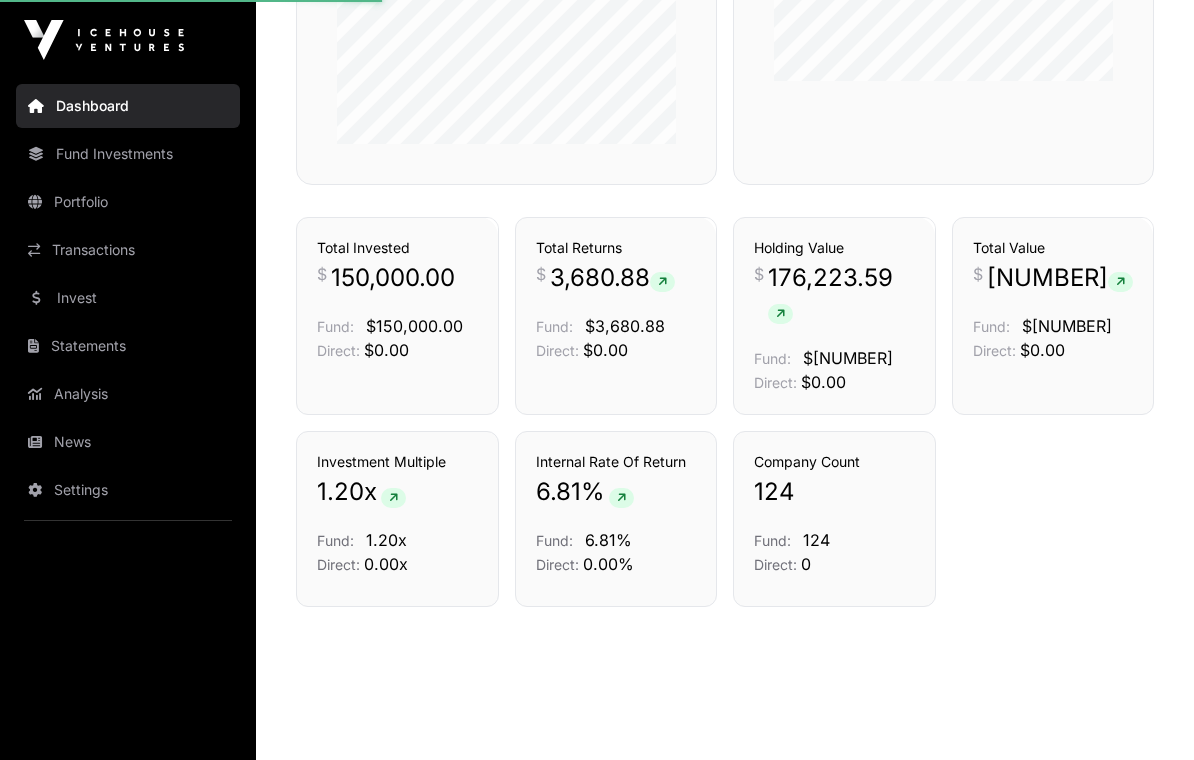 click on "Holdings" 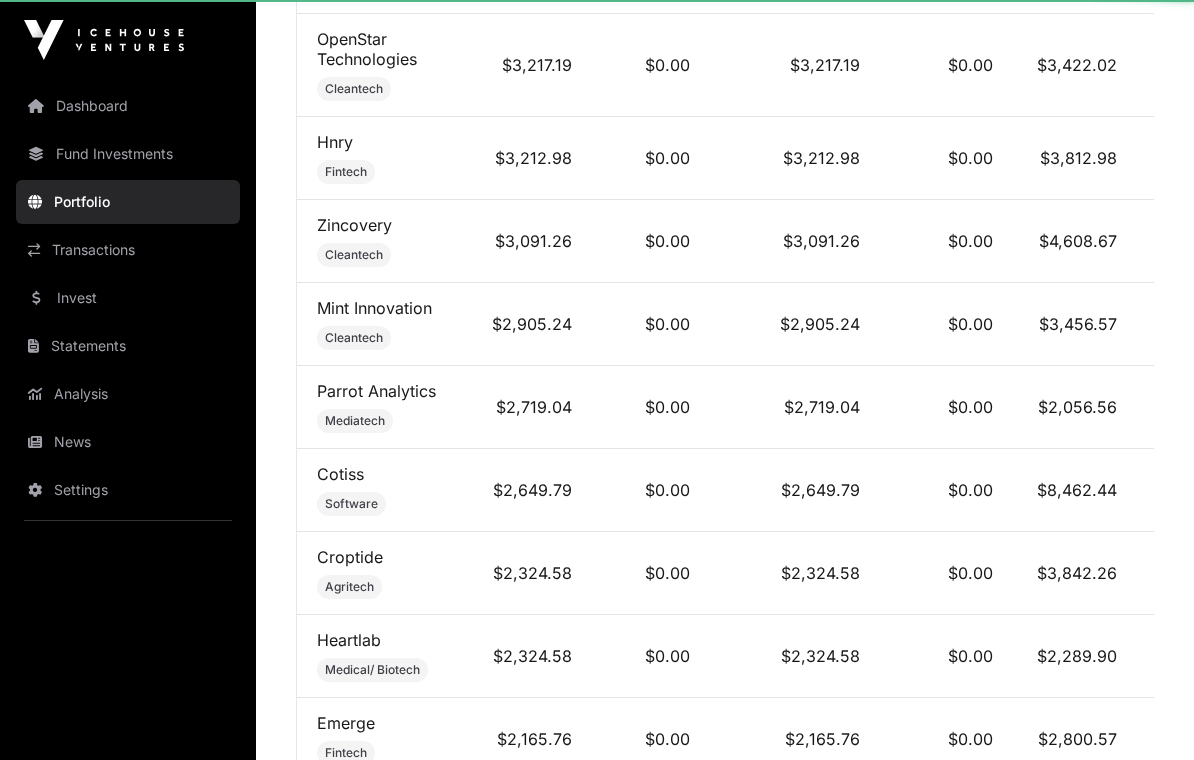 scroll, scrollTop: 0, scrollLeft: 0, axis: both 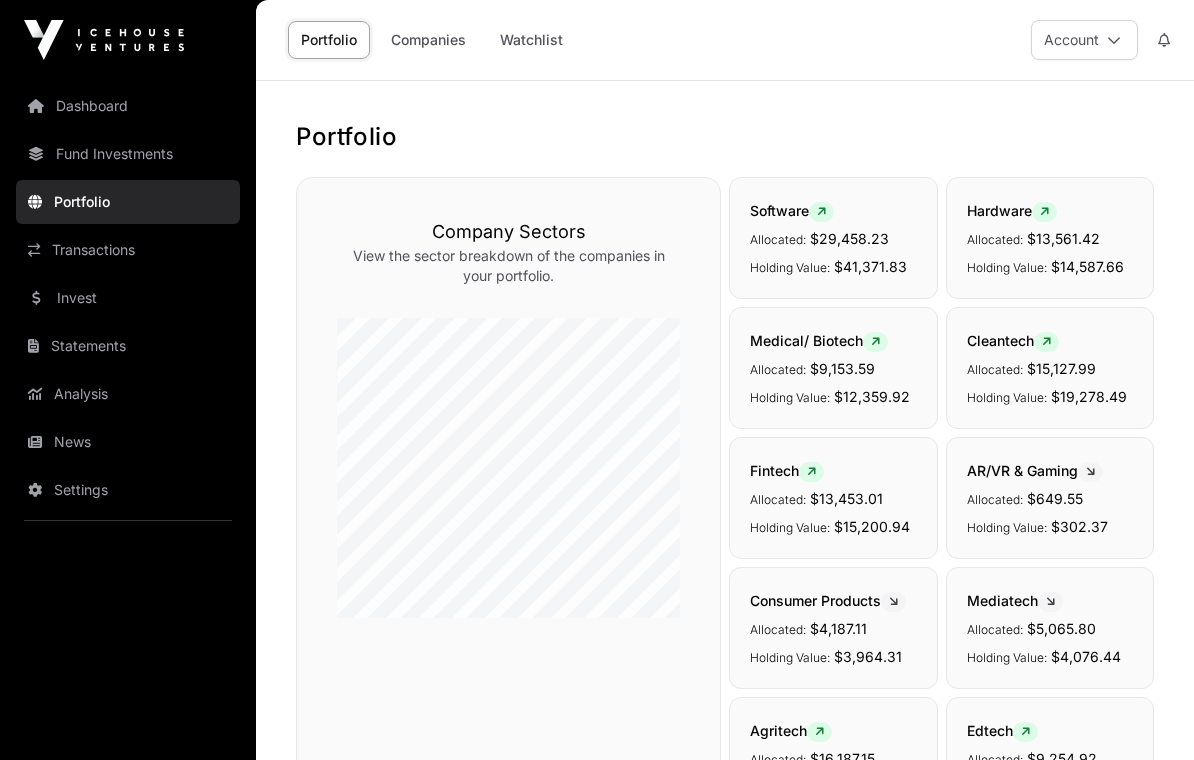 click on "Dashboard" 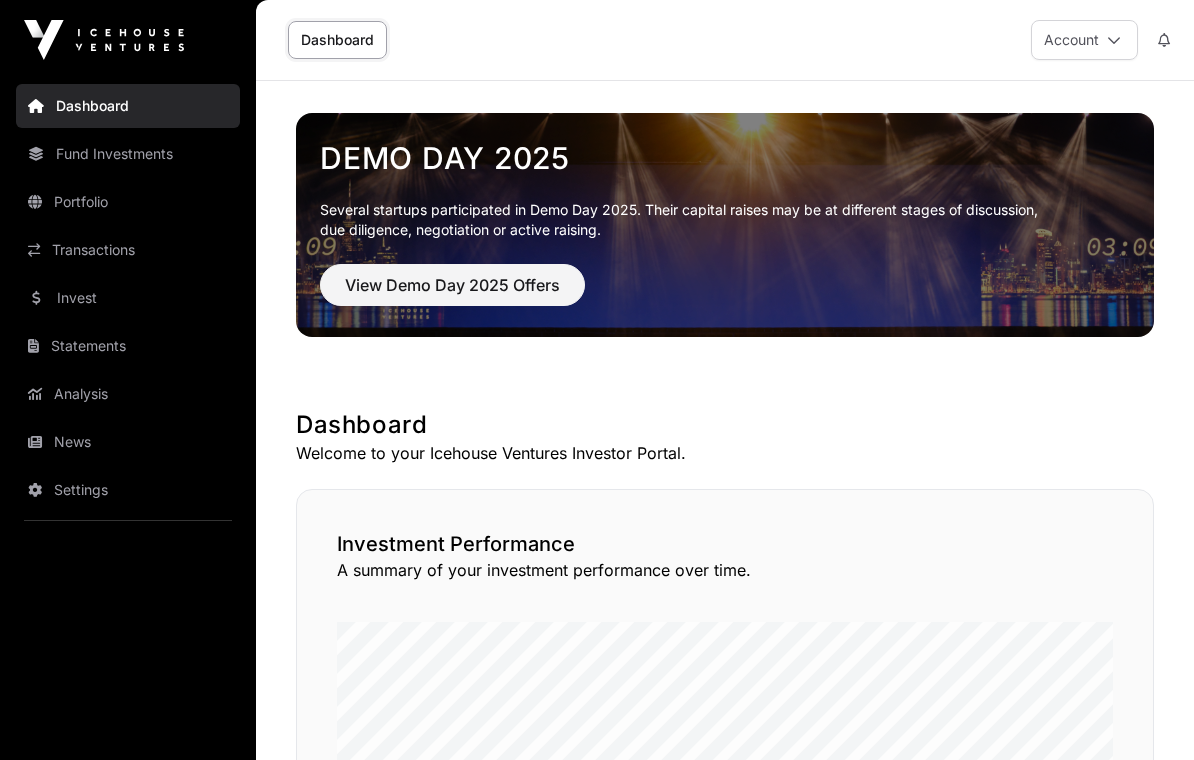 click on "Dashboard" 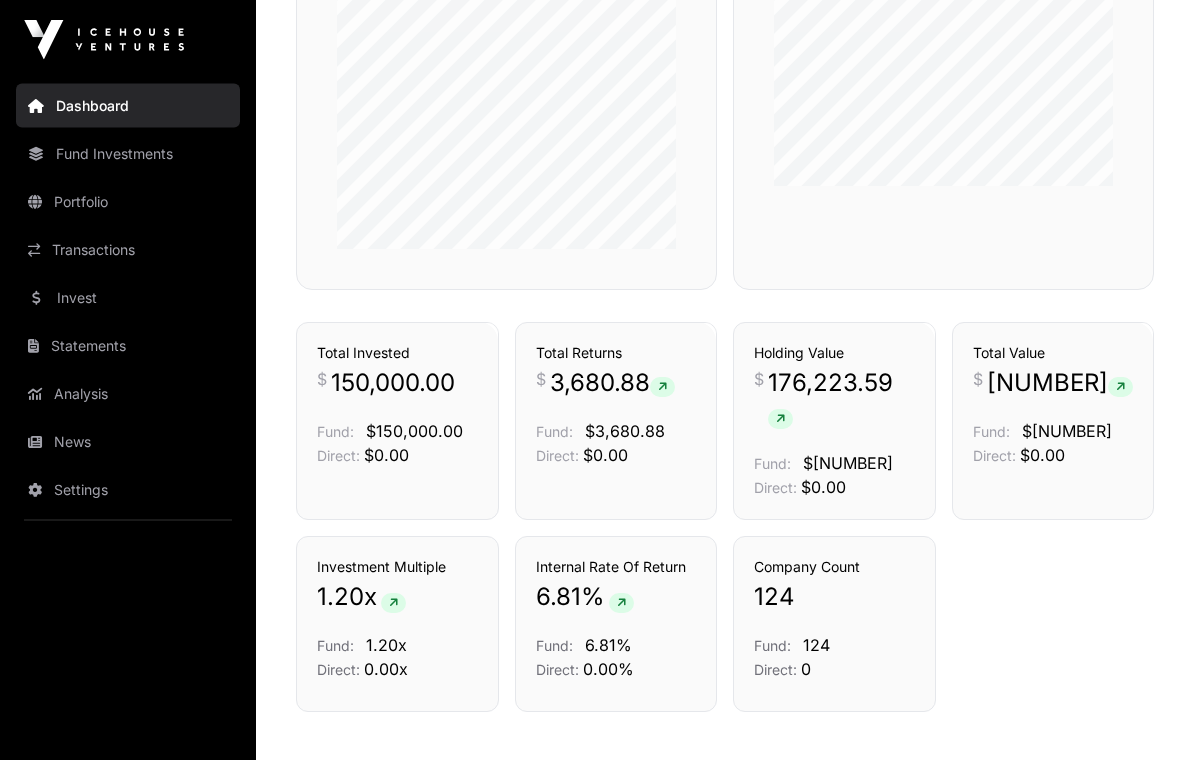 scroll, scrollTop: 1344, scrollLeft: 0, axis: vertical 